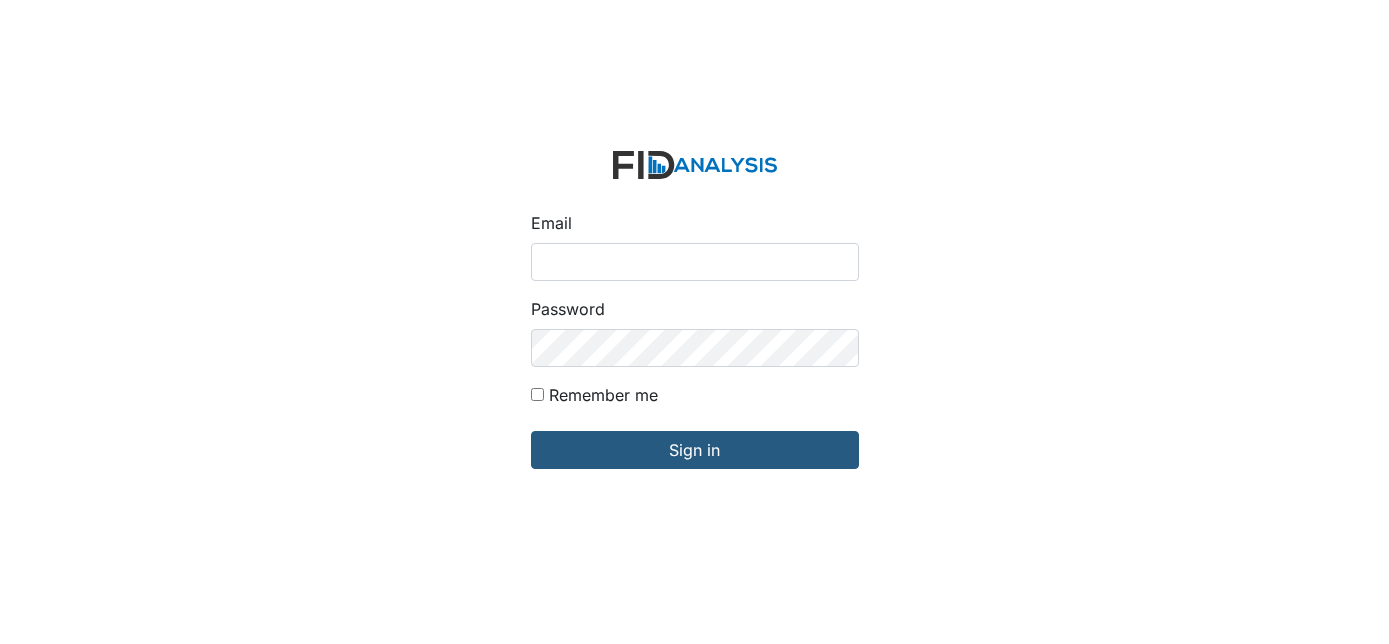 scroll, scrollTop: 0, scrollLeft: 0, axis: both 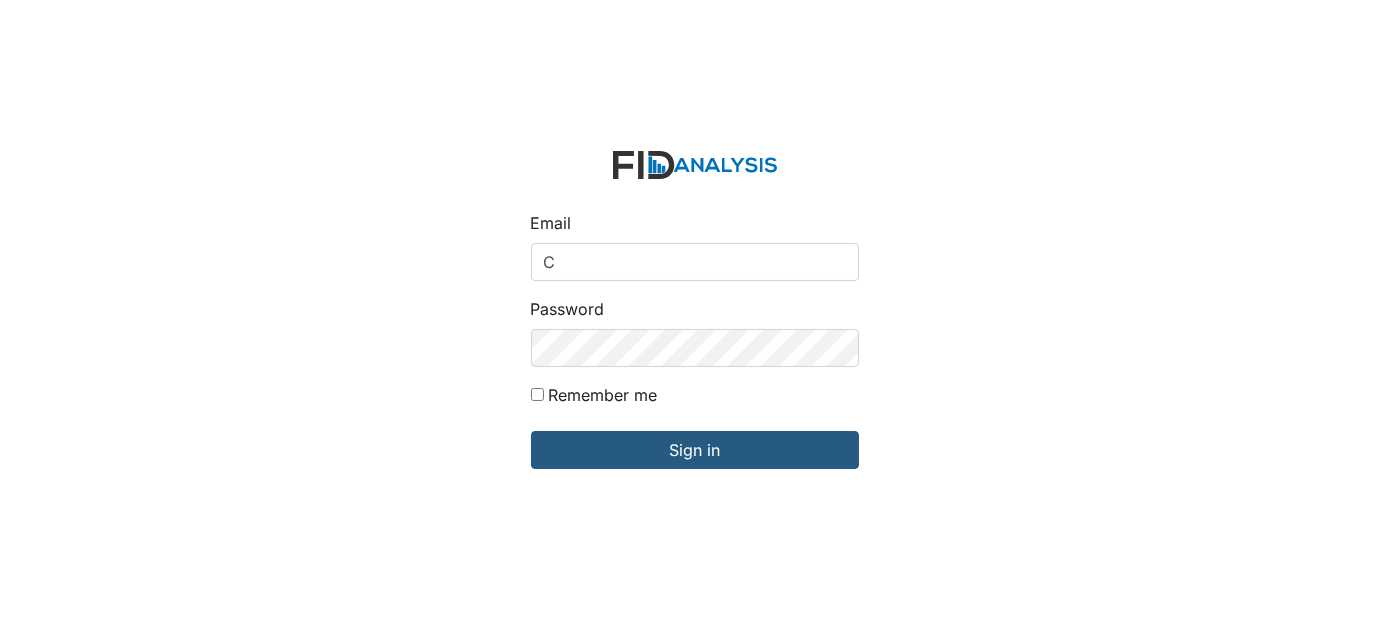 type on "[EMAIL]" 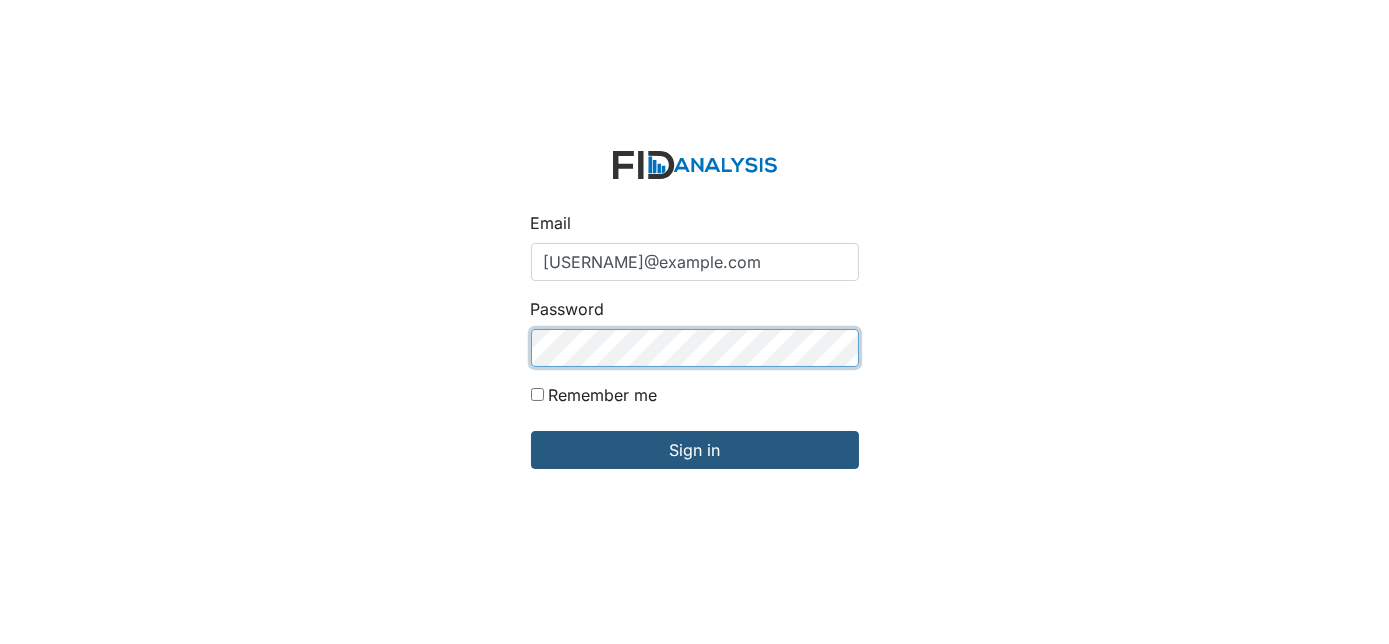 click on "Sign in" at bounding box center [695, 450] 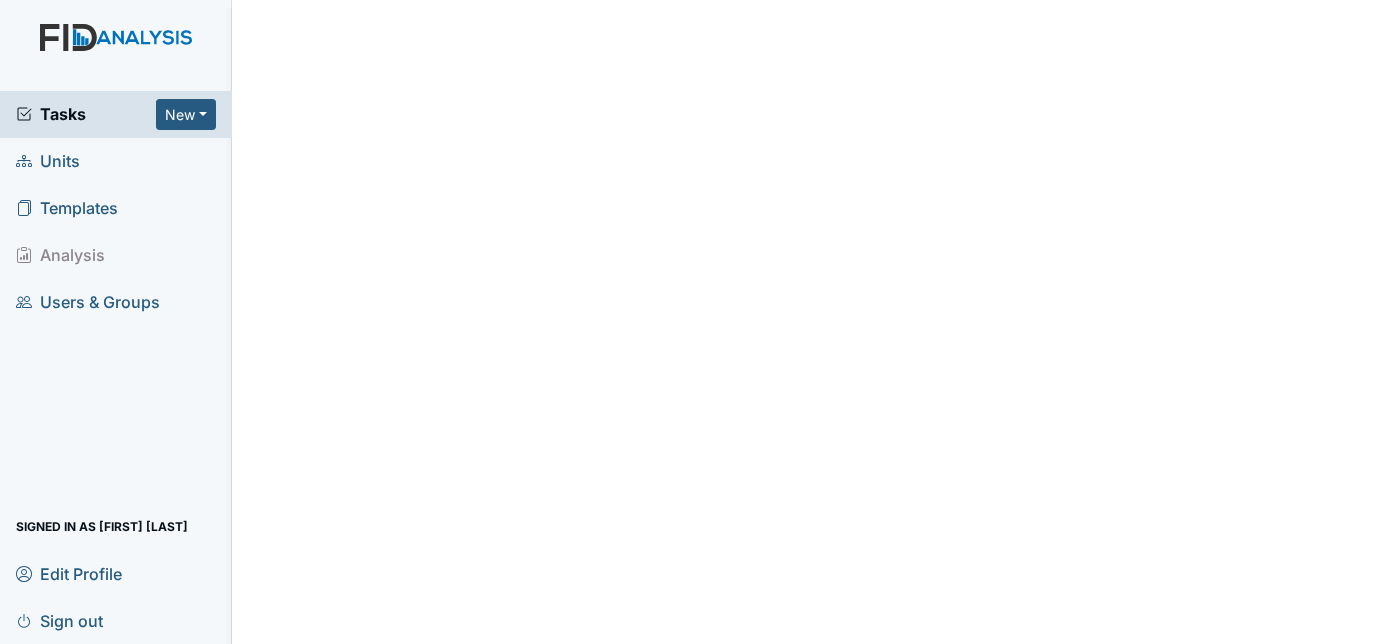 scroll, scrollTop: 0, scrollLeft: 0, axis: both 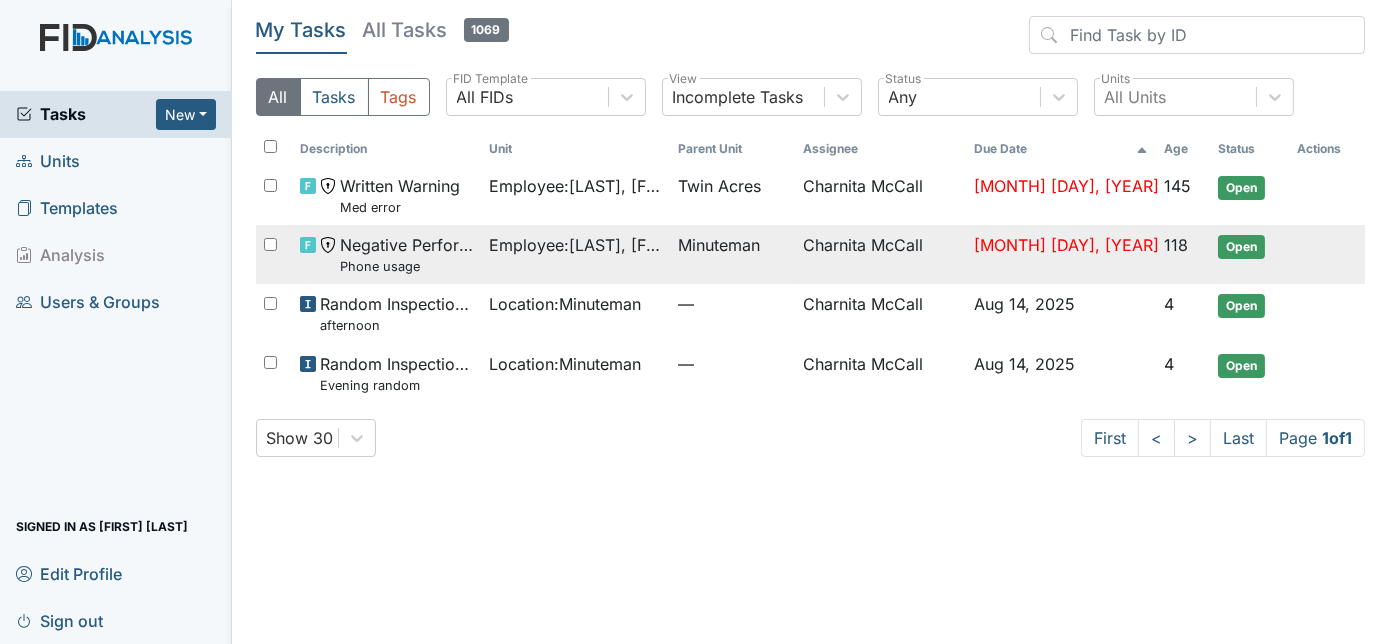 click on "Phone usage" at bounding box center [406, 266] 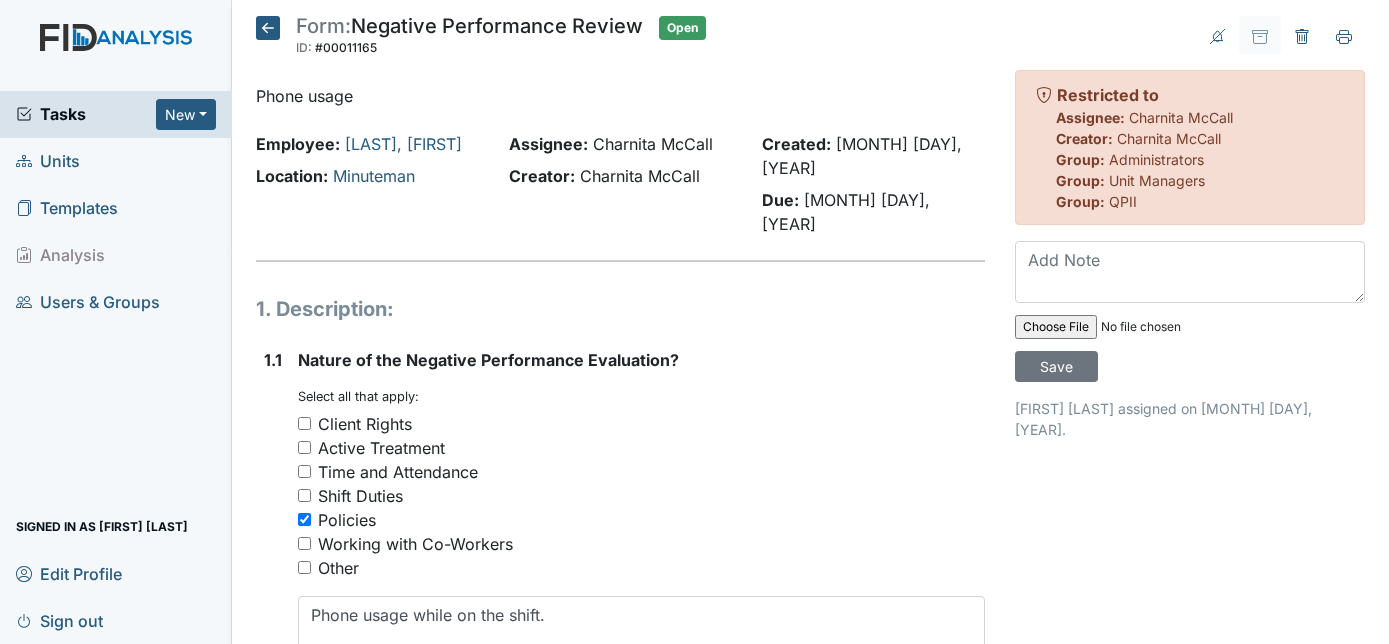 scroll, scrollTop: 0, scrollLeft: 0, axis: both 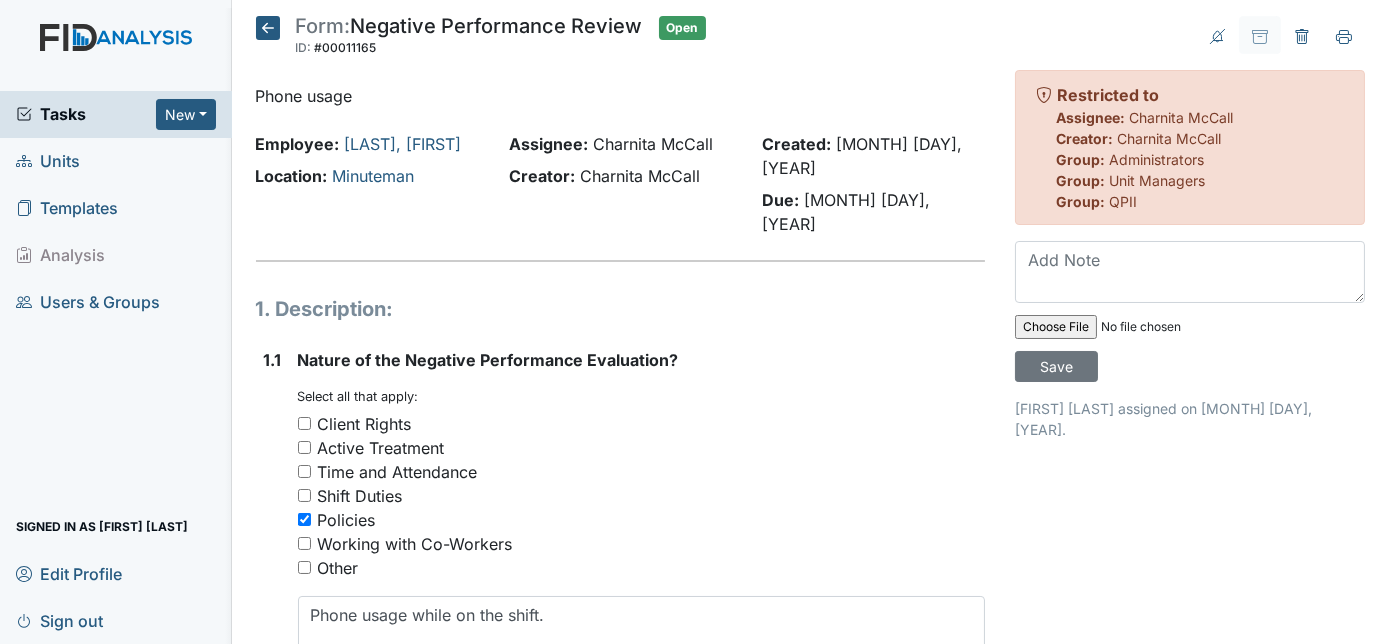 click on "Nature of the Negative Performance Evaluation?" at bounding box center (642, 360) 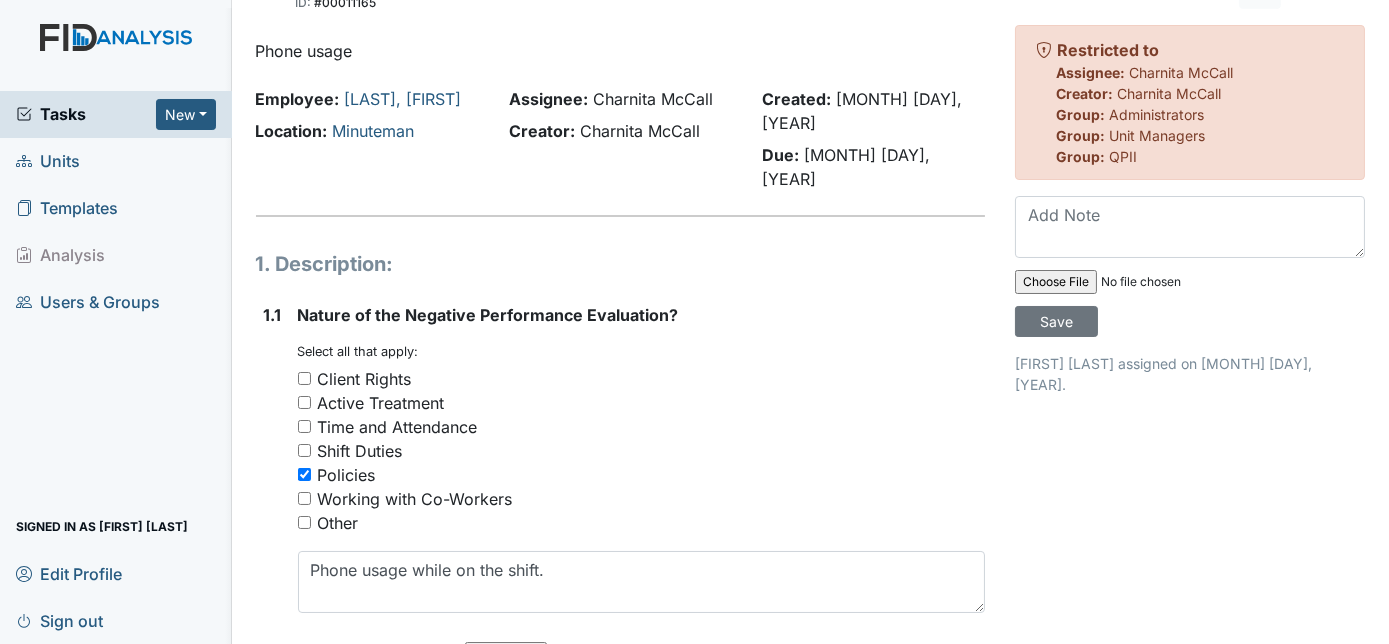 scroll, scrollTop: 0, scrollLeft: 0, axis: both 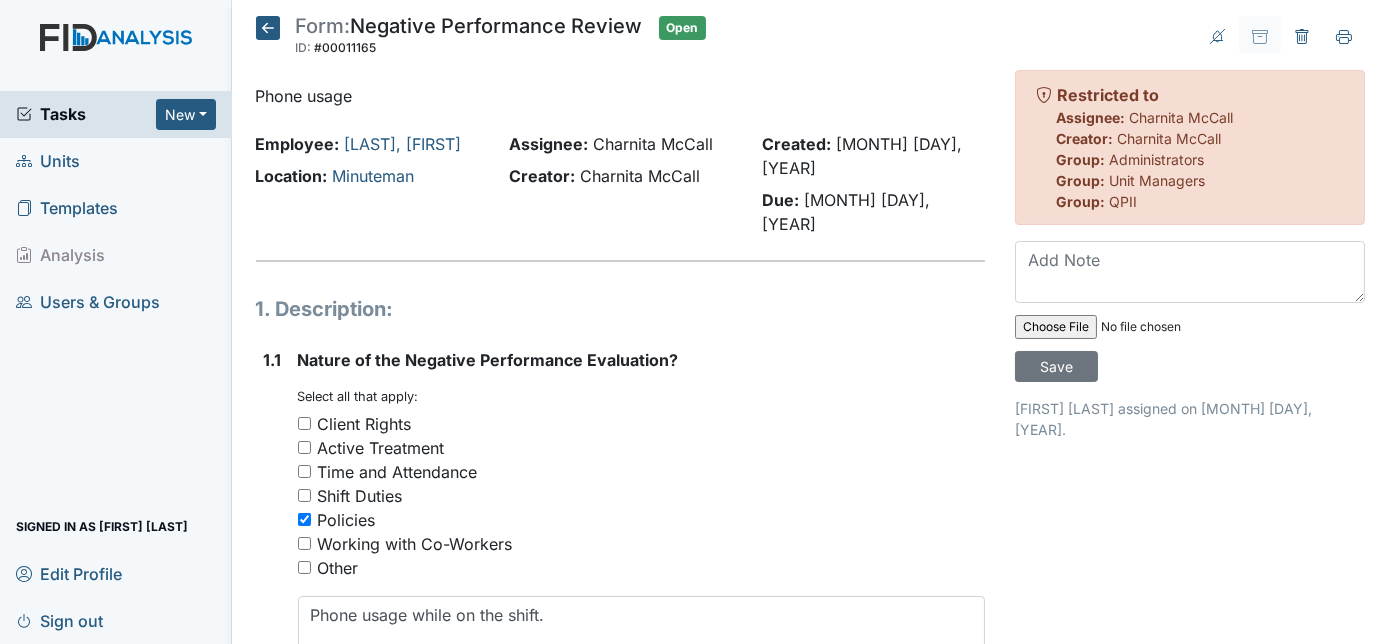 click on "Units" at bounding box center [48, 161] 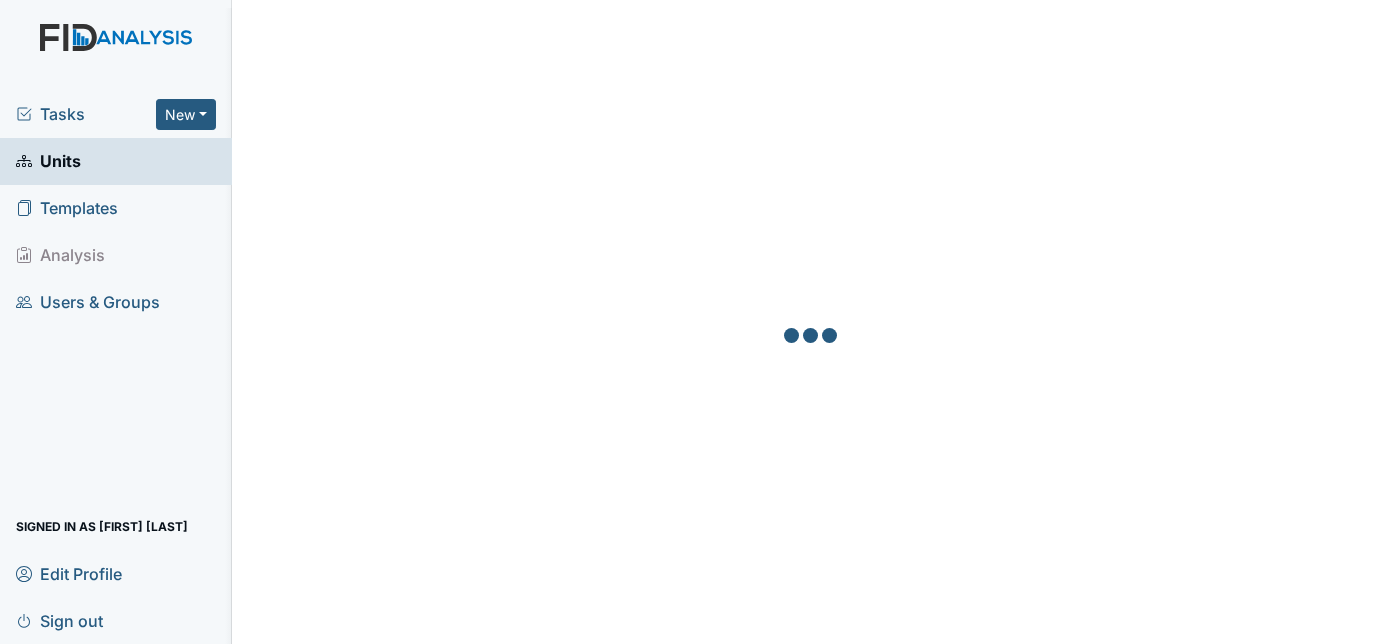 scroll, scrollTop: 0, scrollLeft: 0, axis: both 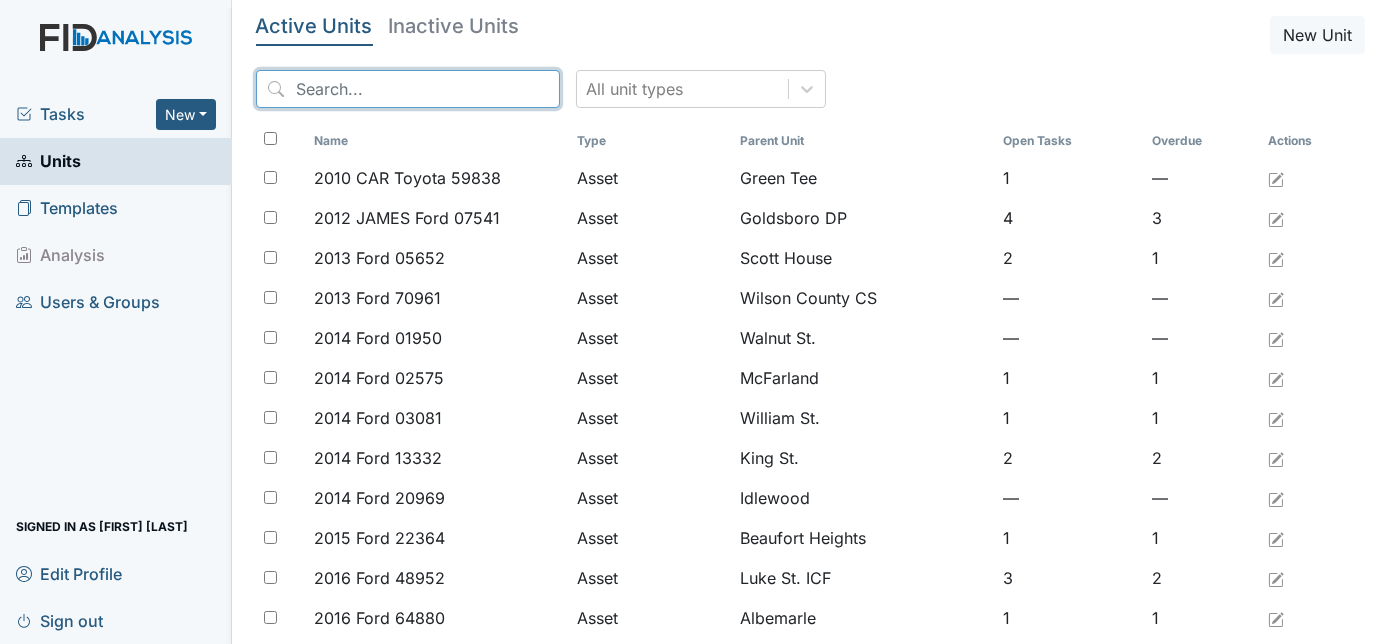 click at bounding box center (408, 89) 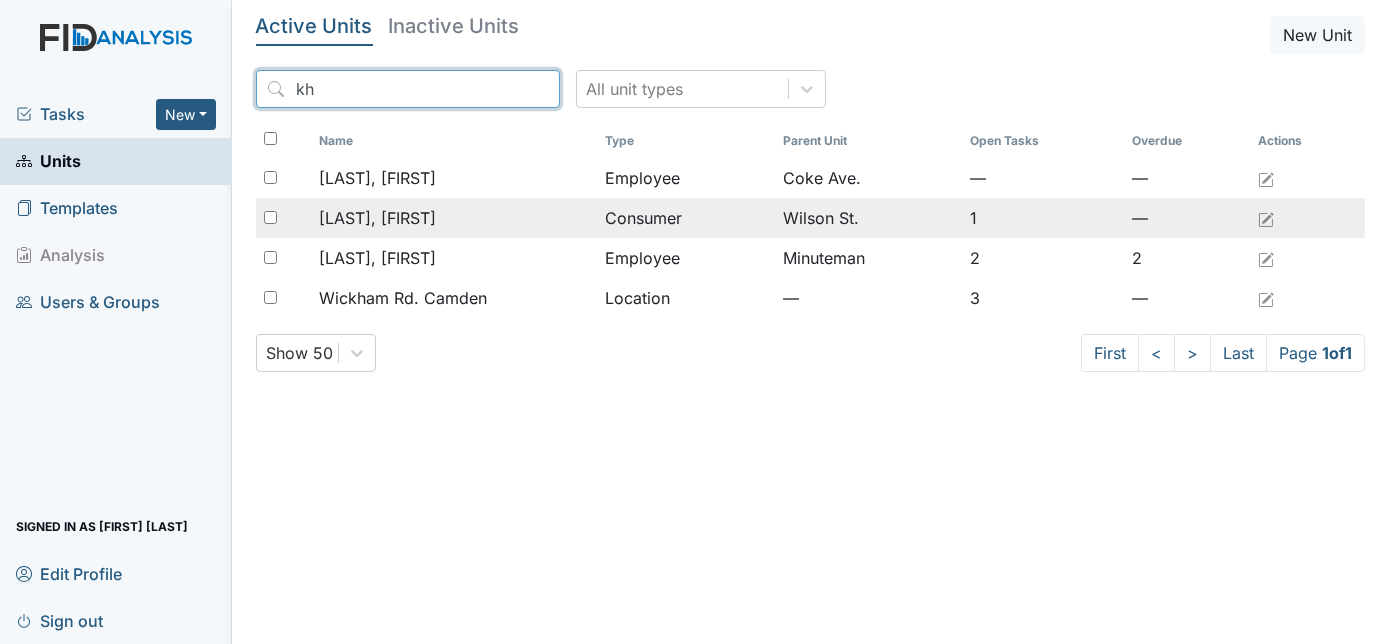 type on "kh" 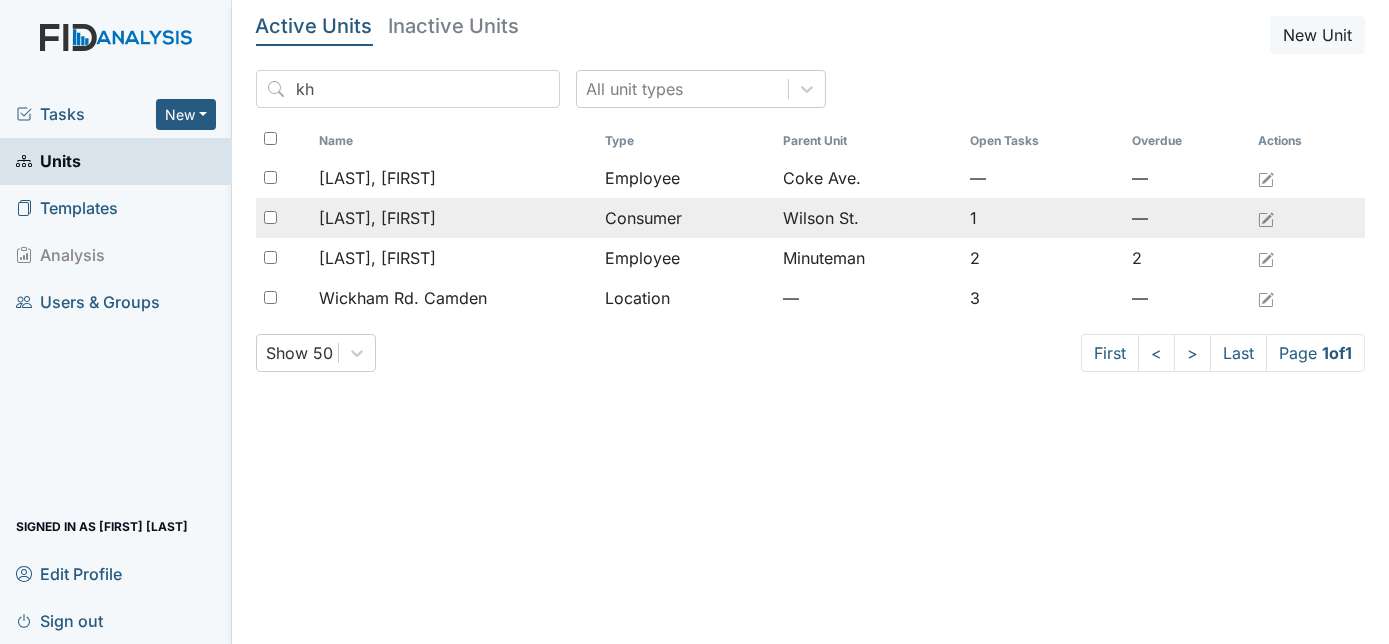 click on "Markham, Bryan" at bounding box center (454, 218) 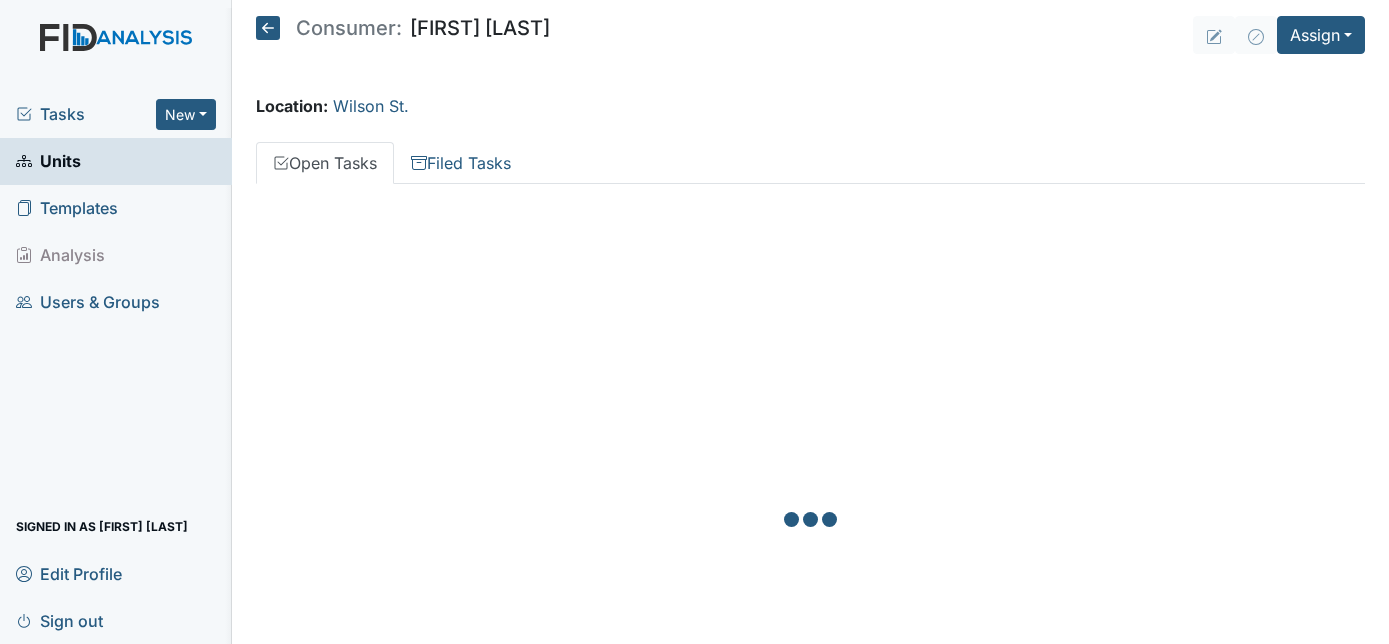 scroll, scrollTop: 0, scrollLeft: 0, axis: both 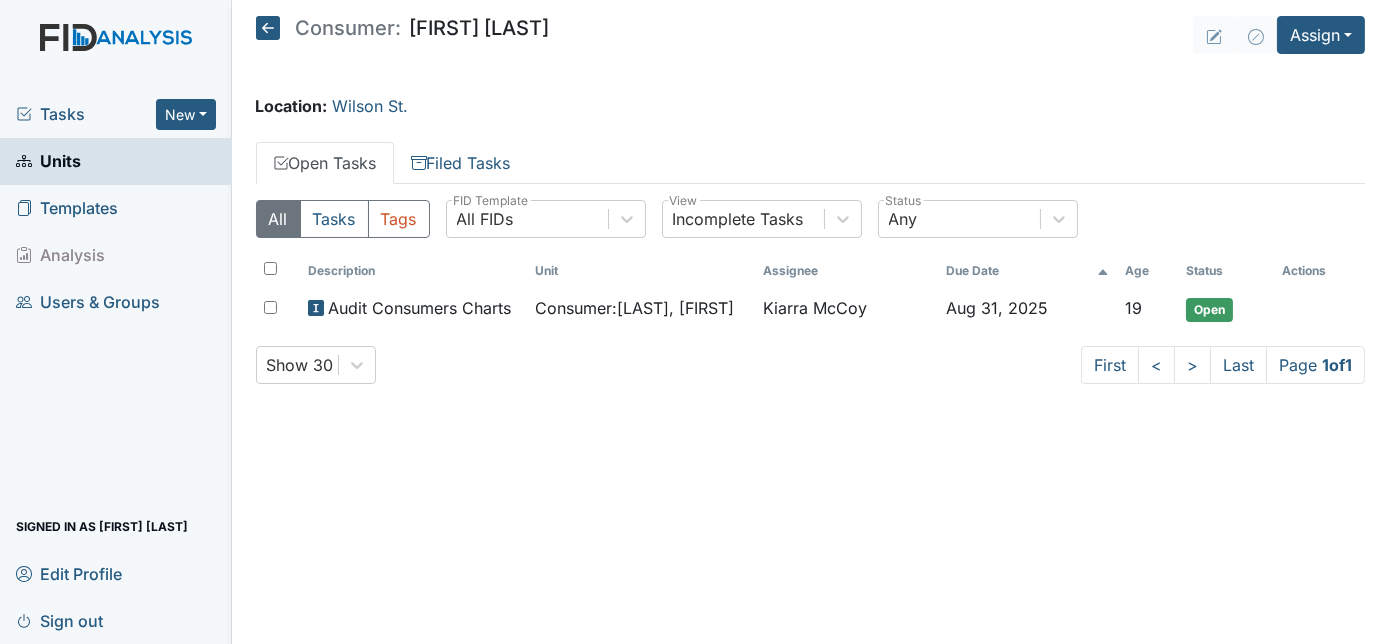 click 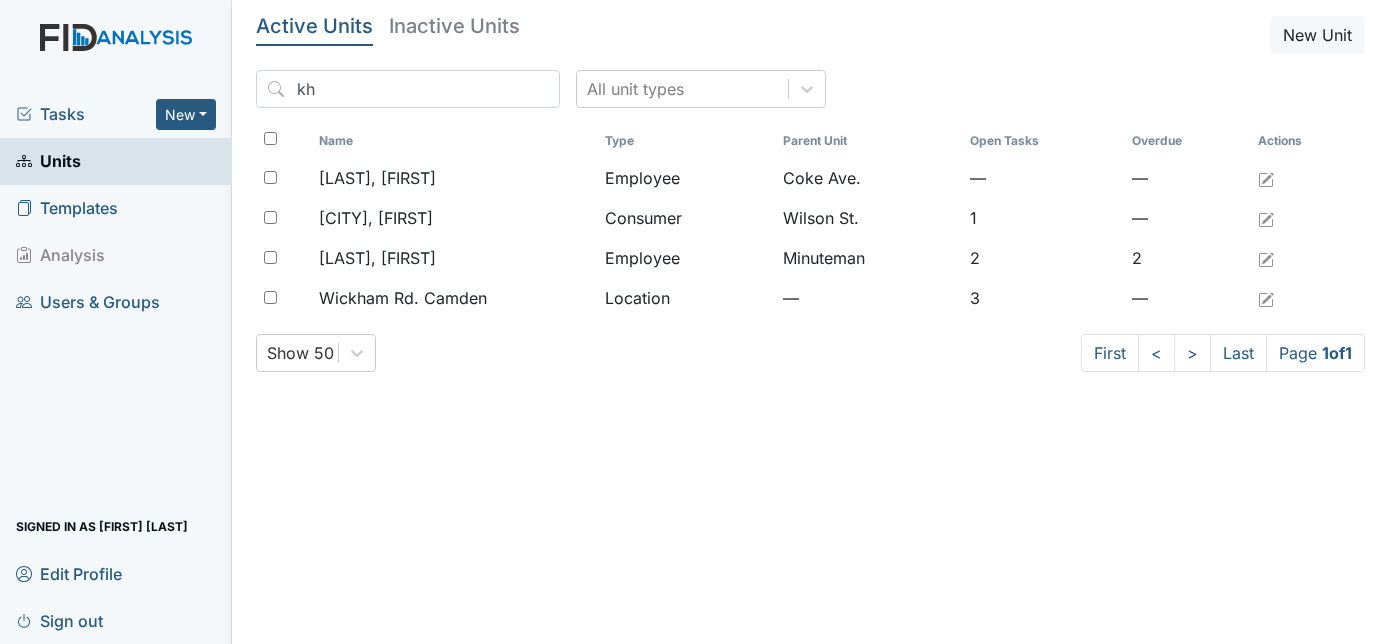 scroll, scrollTop: 0, scrollLeft: 0, axis: both 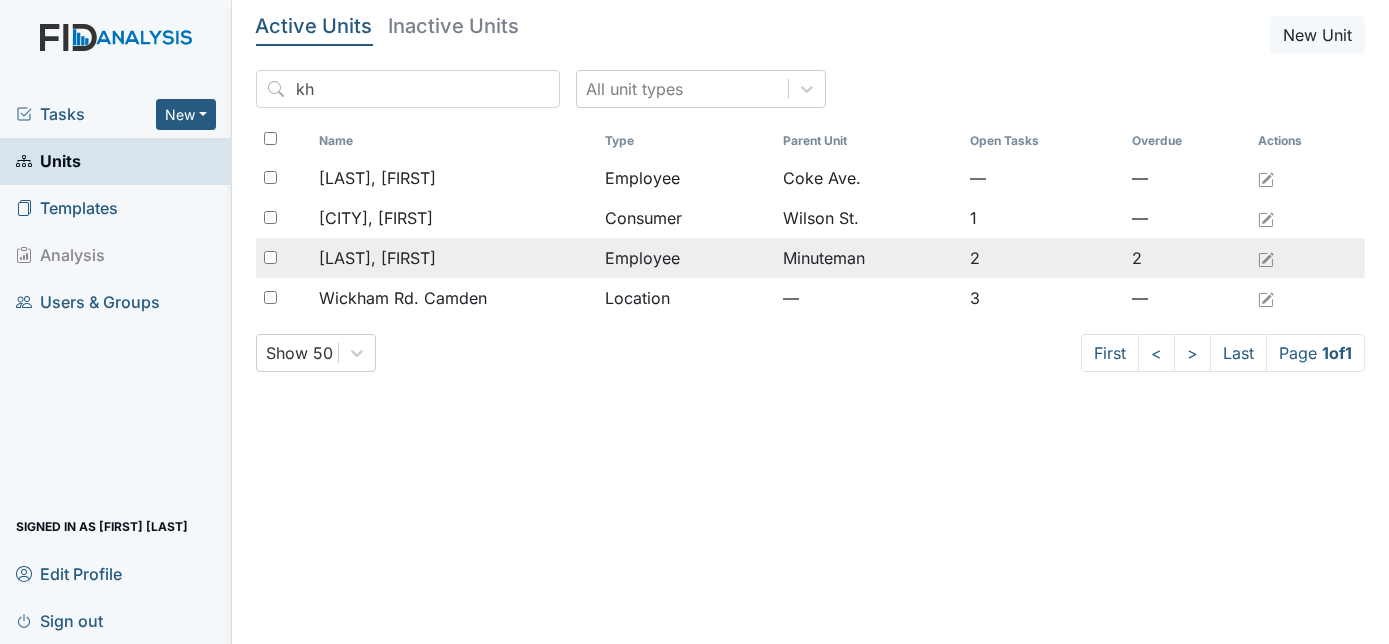 click on "[LAST], [FIRST]" at bounding box center (377, 258) 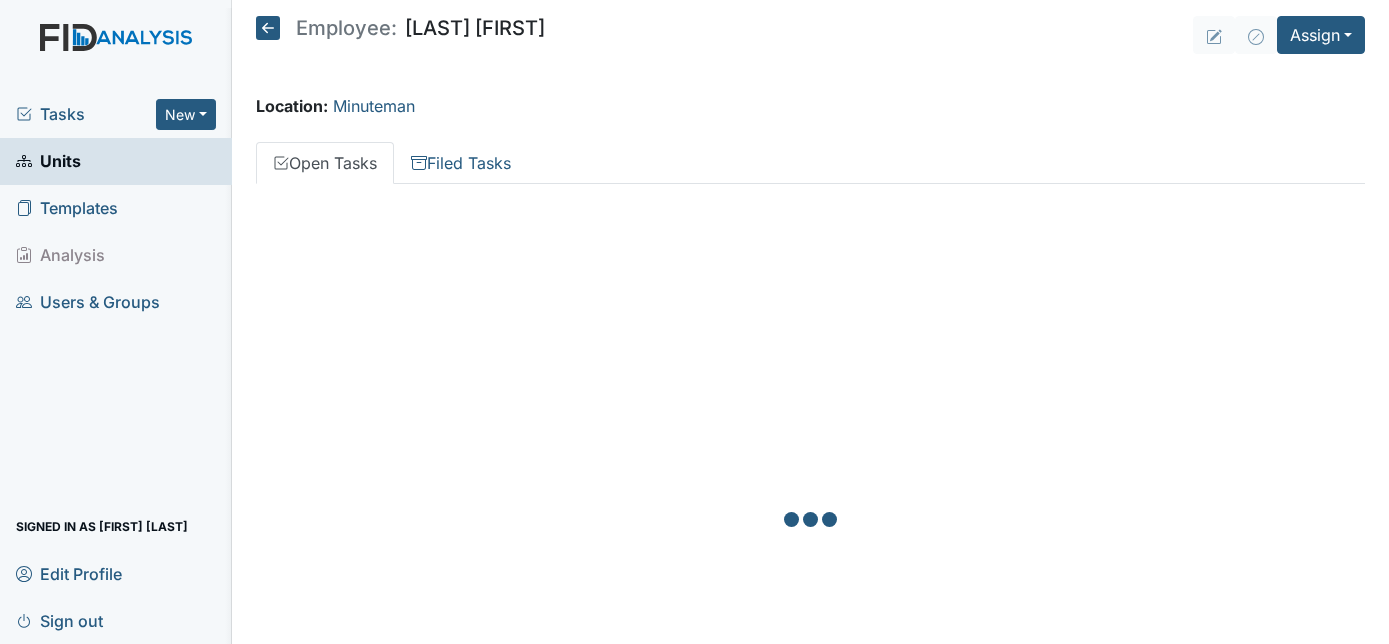 scroll, scrollTop: 0, scrollLeft: 0, axis: both 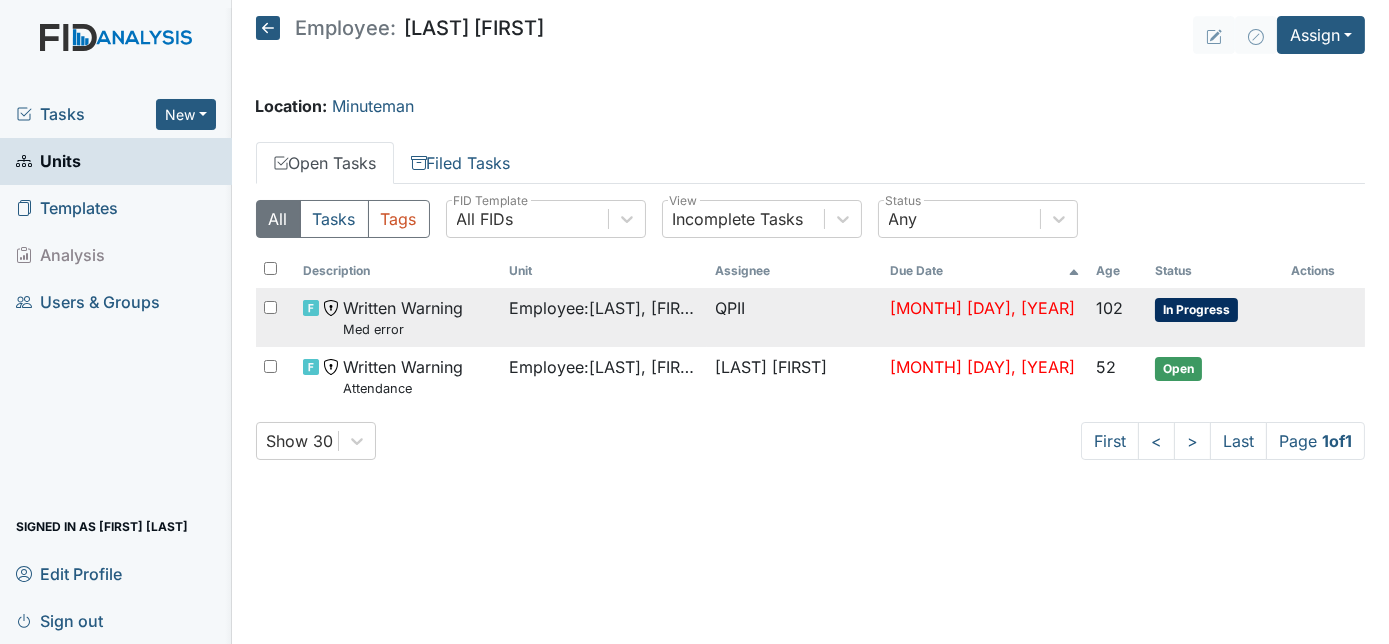 click on "Written Warning  Med error" at bounding box center [398, 317] 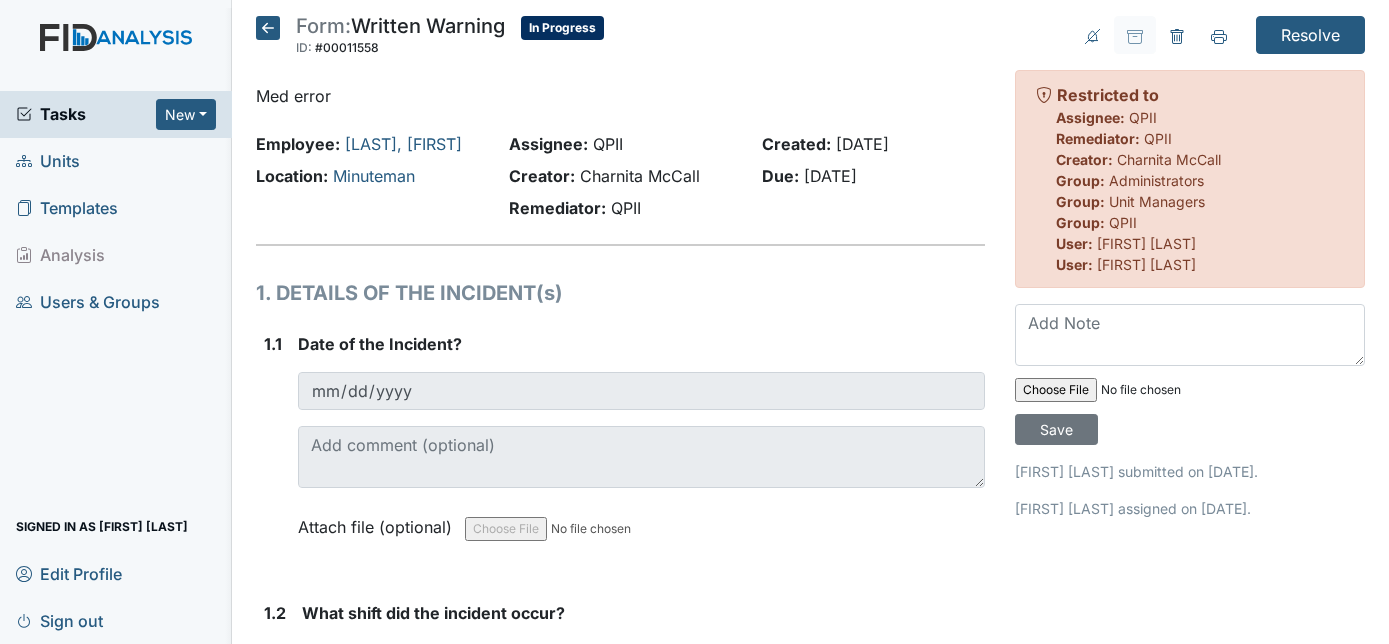 scroll, scrollTop: 0, scrollLeft: 0, axis: both 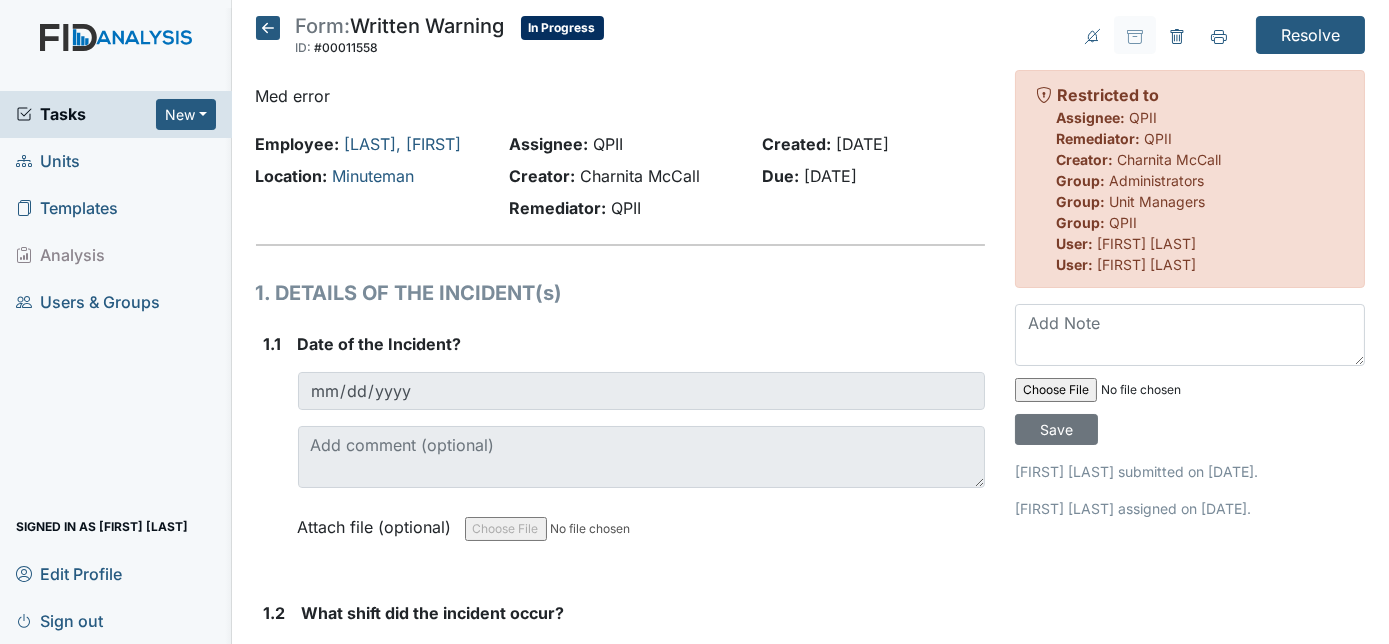 click on "1. DETAILS OF THE INCIDENT(s)
1.1
Date of the Incident?
[DATE]
Attach file (optional)
You can upload .pdf, .txt, .jpg, .jpeg, .png, .csv, .xls, or .doc files under 100MB.
1.2
What shift did the incident occur?
You must select one of the below options.
1st
2nd
3rd
Attach file (optional)
You can upload .pdf, .txt, .jpg, .jpeg, .png, .csv, .xls, or .doc files under 100MB.
1.3
Nature of the Incident:
You must select one or more of the below options.
Select all that apply:
Unexcused Absence
Tardiness
Violation of Safety Rules
Mistreatment, Negligence, Abuse of an Individual
Failure to report an 'On the Job' injury
Harassment
Client Rights Issue
Improper Conduct
Drug/Alcohol Concern
Failure to Follow Instructions" at bounding box center [621, 2235] 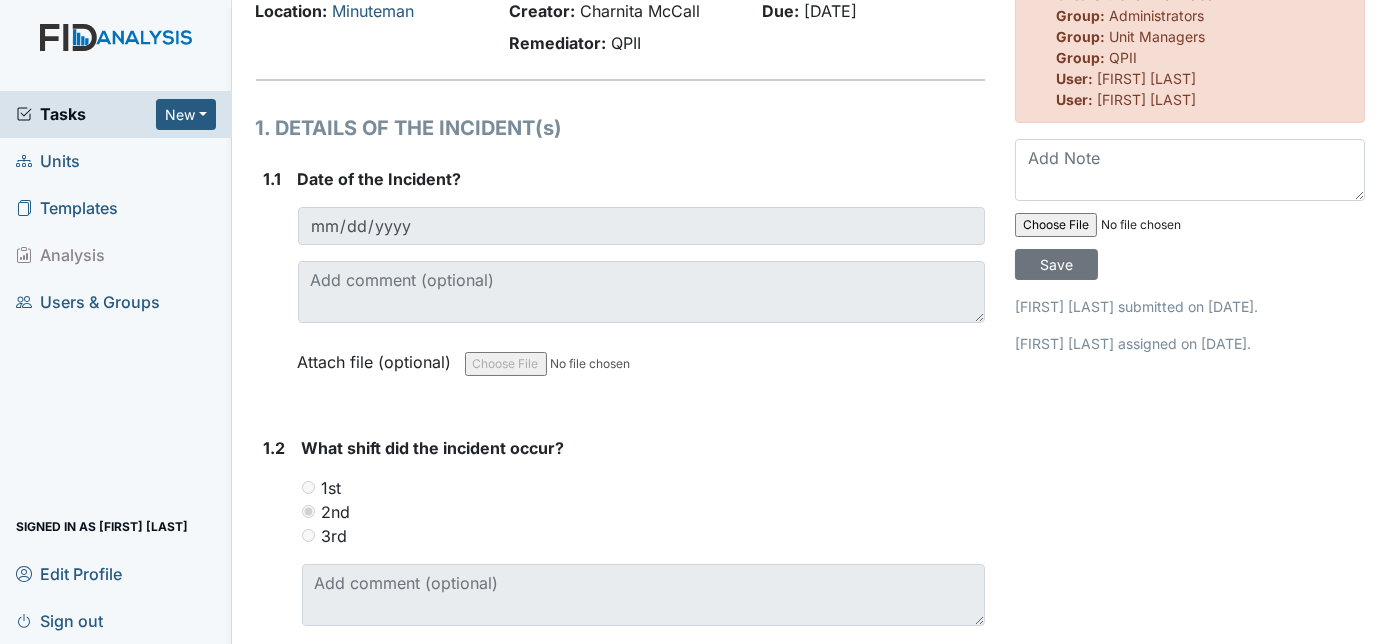 scroll, scrollTop: 0, scrollLeft: 0, axis: both 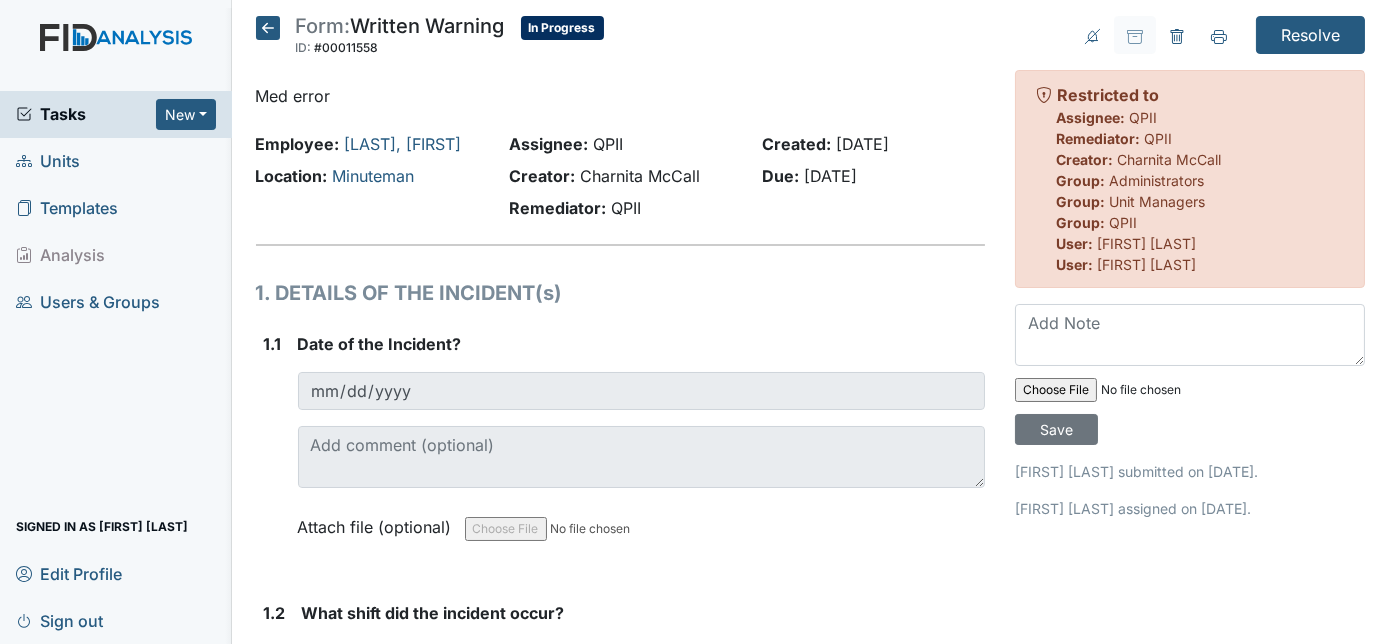 click 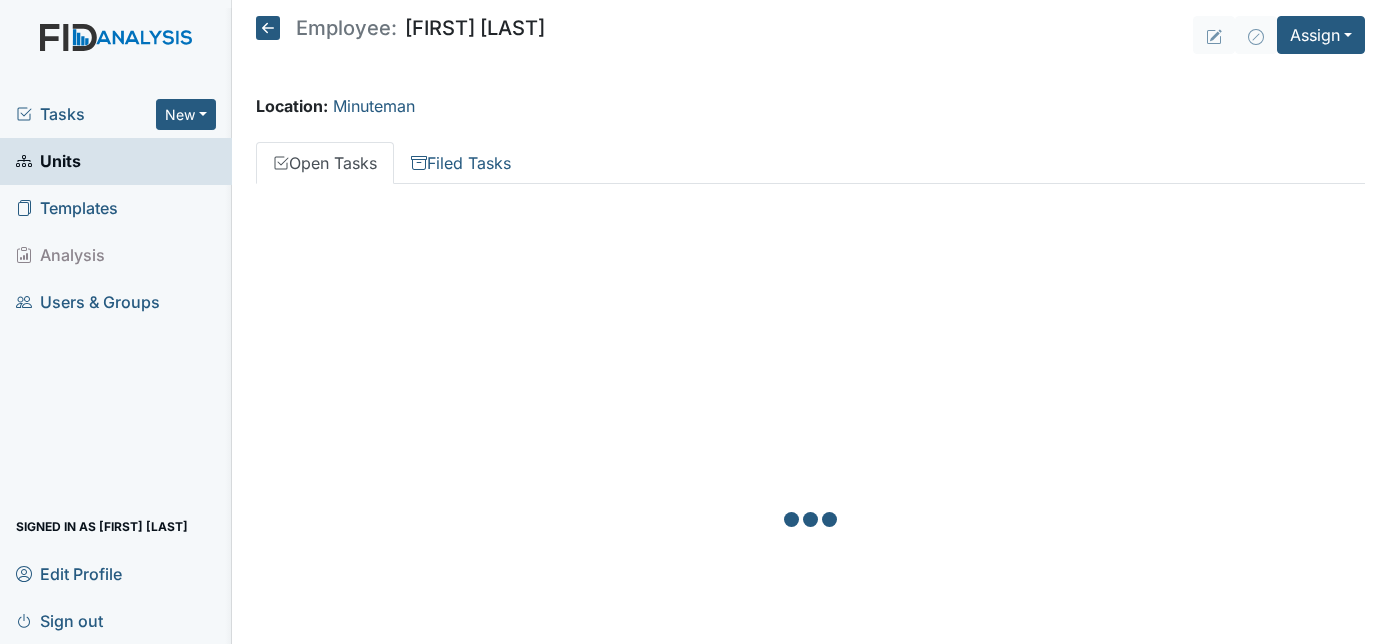 scroll, scrollTop: 0, scrollLeft: 0, axis: both 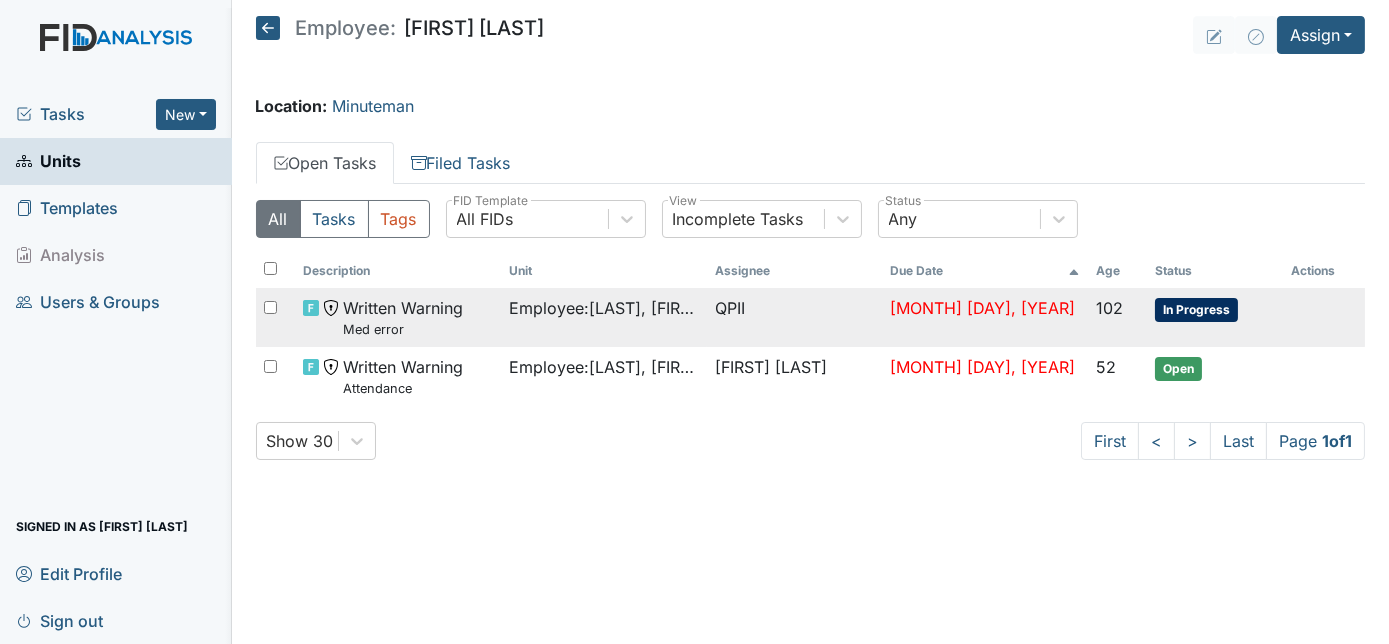 click on "Written Warning  Med error" at bounding box center [403, 317] 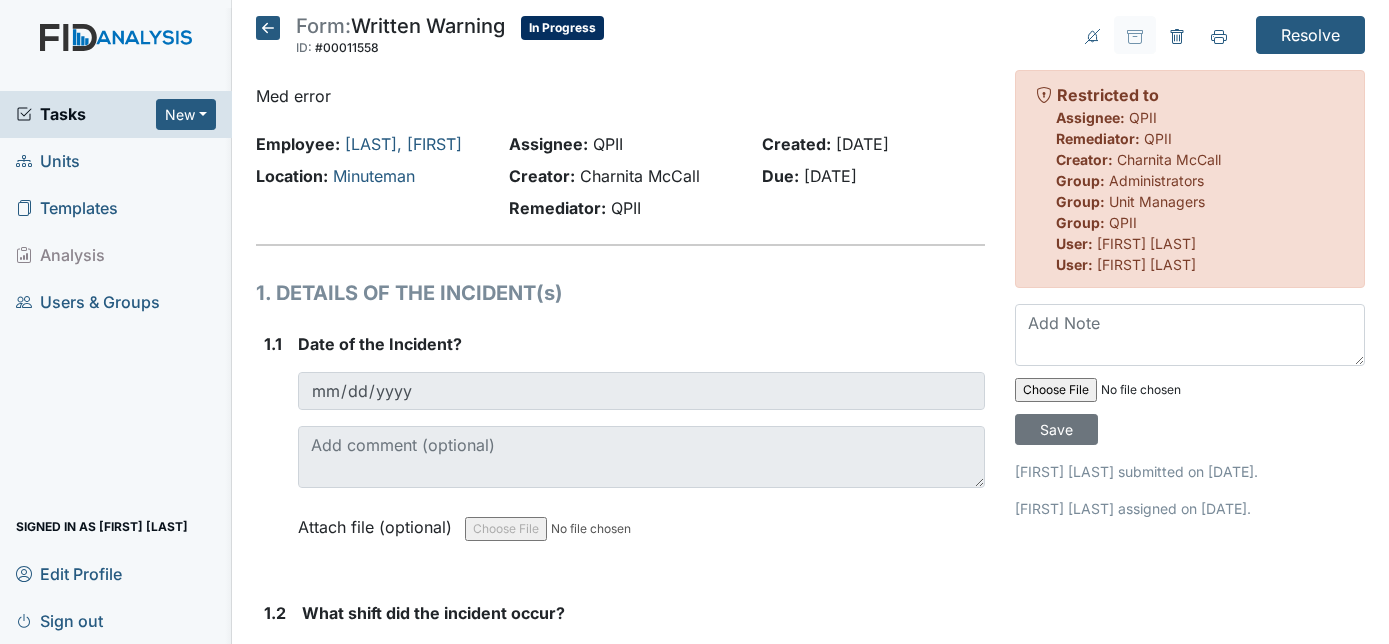 scroll, scrollTop: 0, scrollLeft: 0, axis: both 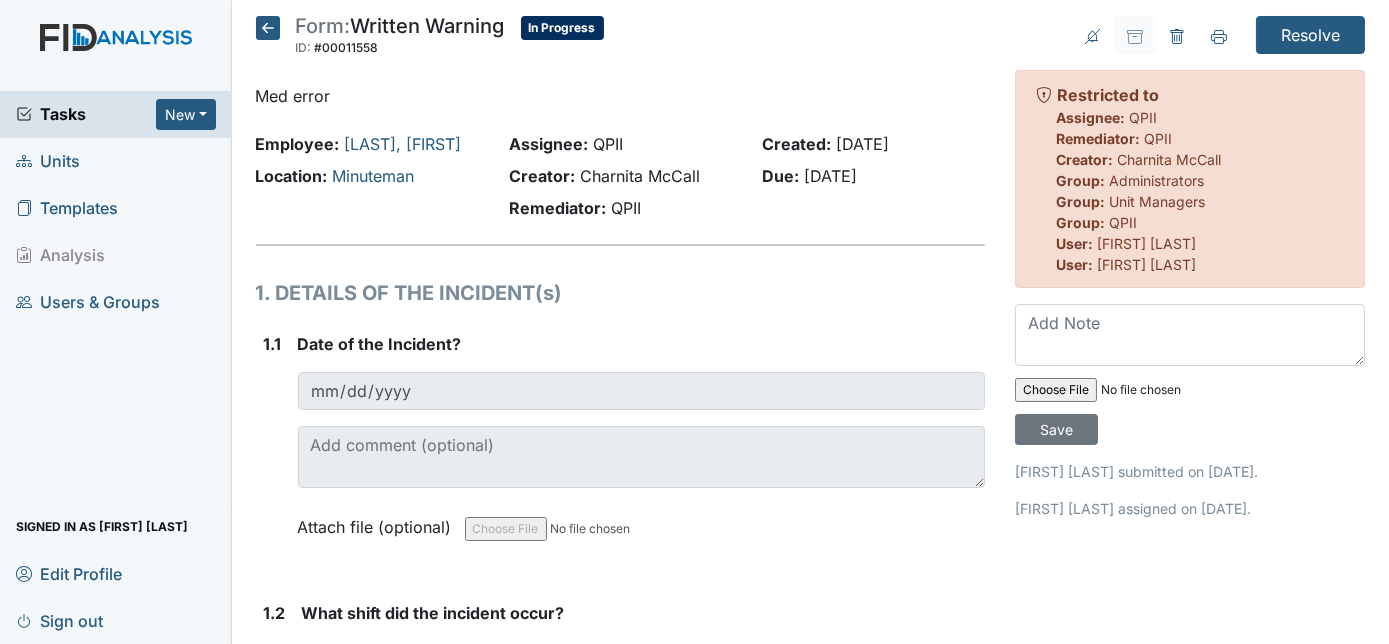 click on "1. DETAILS OF THE INCIDENT(s)" at bounding box center [621, 293] 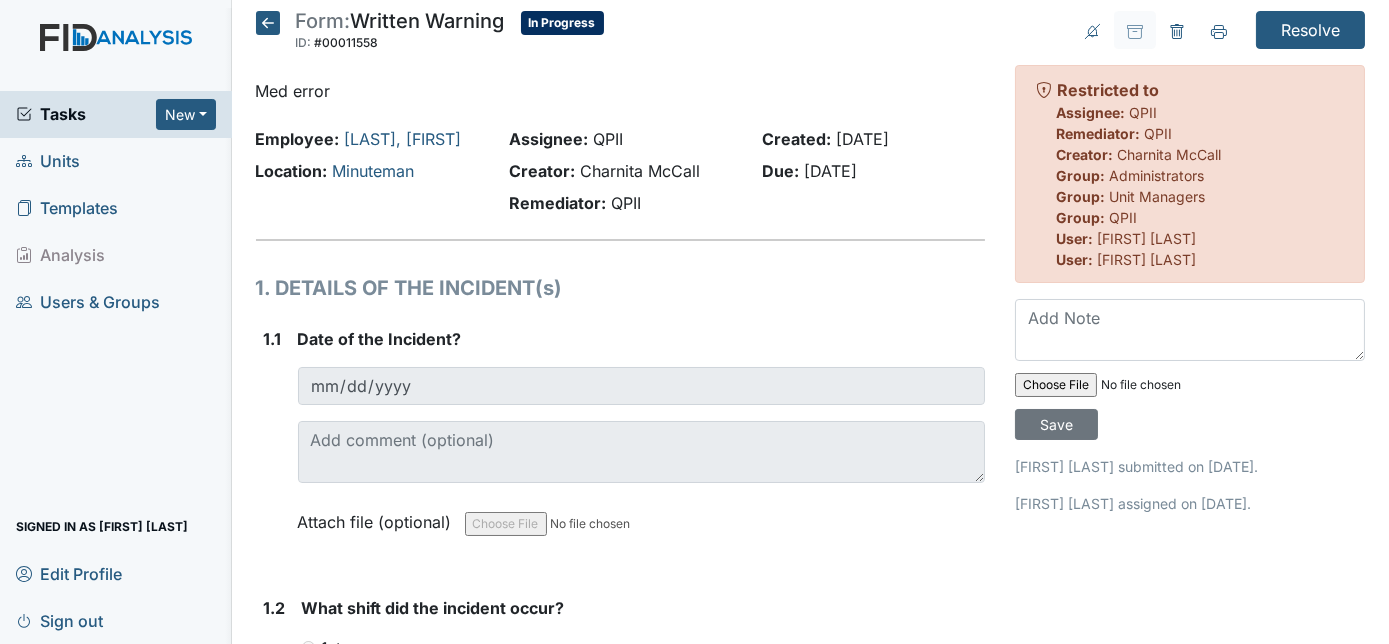 scroll, scrollTop: 0, scrollLeft: 0, axis: both 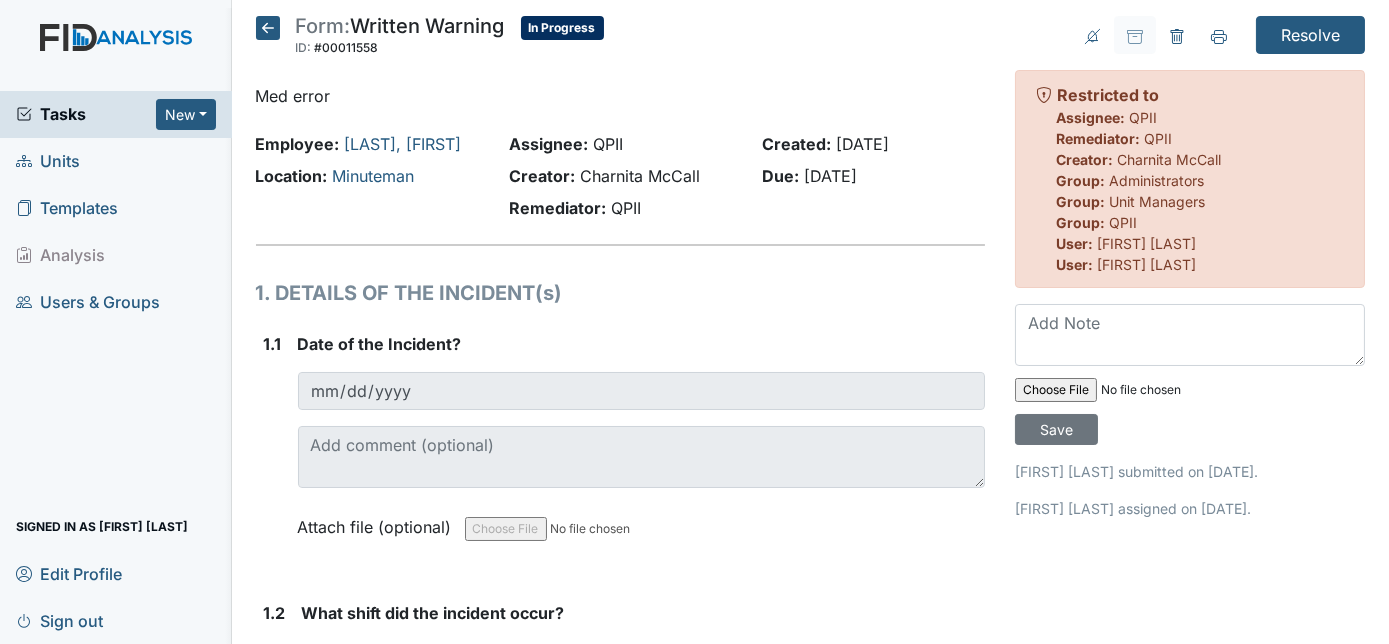 click 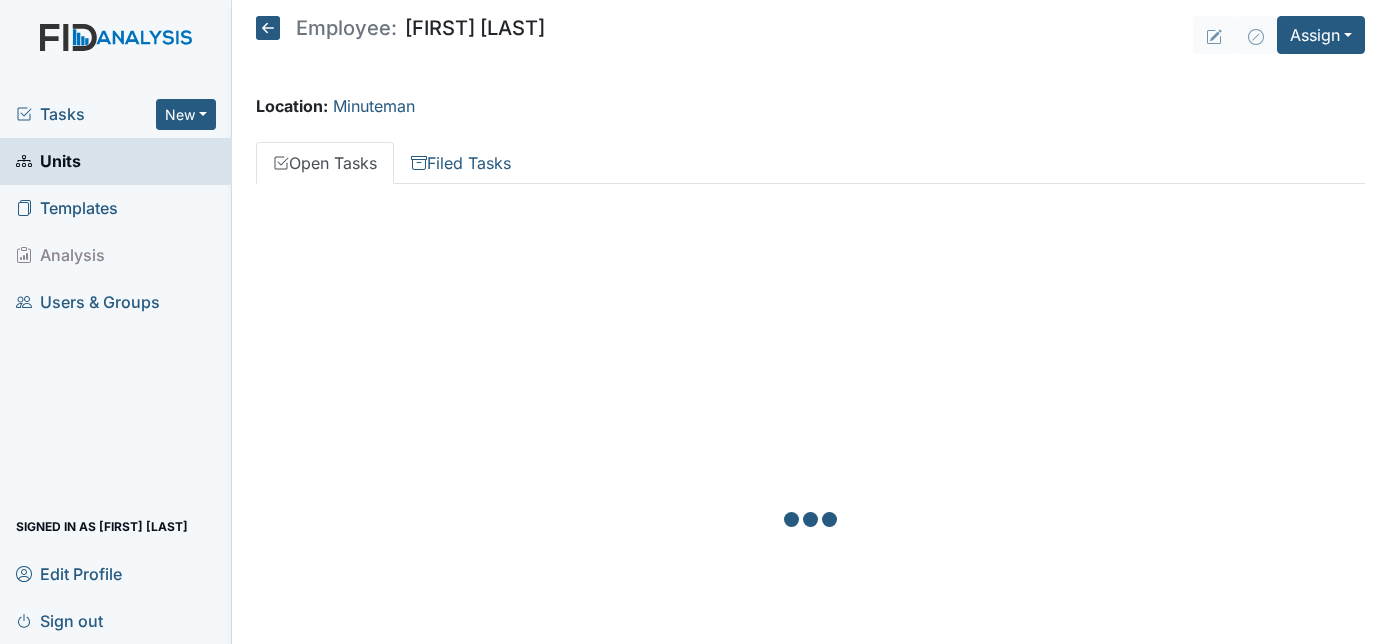 scroll, scrollTop: 0, scrollLeft: 0, axis: both 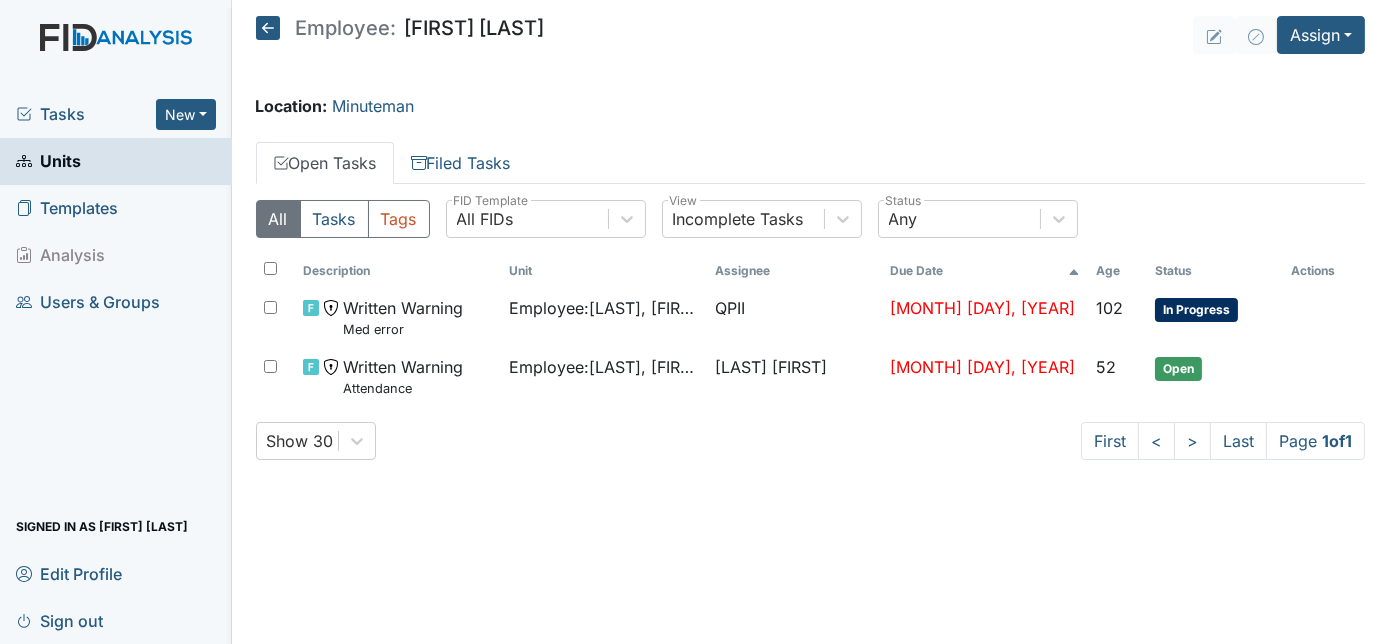 click on "Tasks" at bounding box center (86, 114) 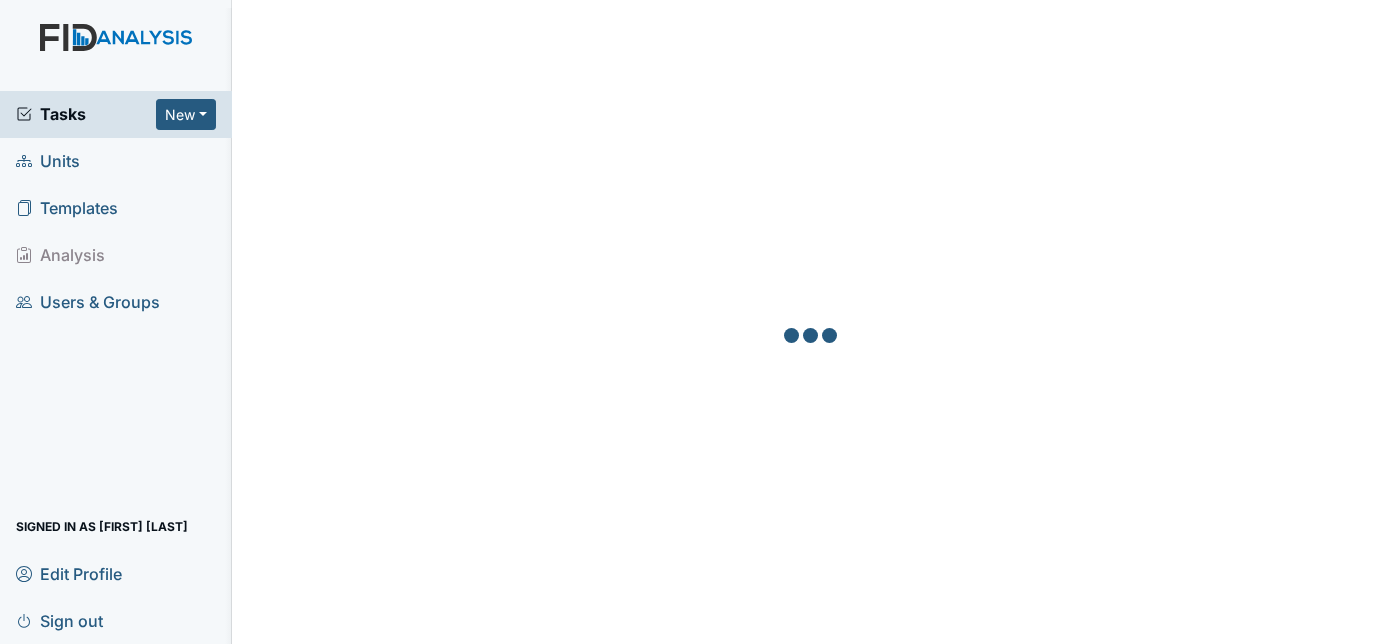 scroll, scrollTop: 0, scrollLeft: 0, axis: both 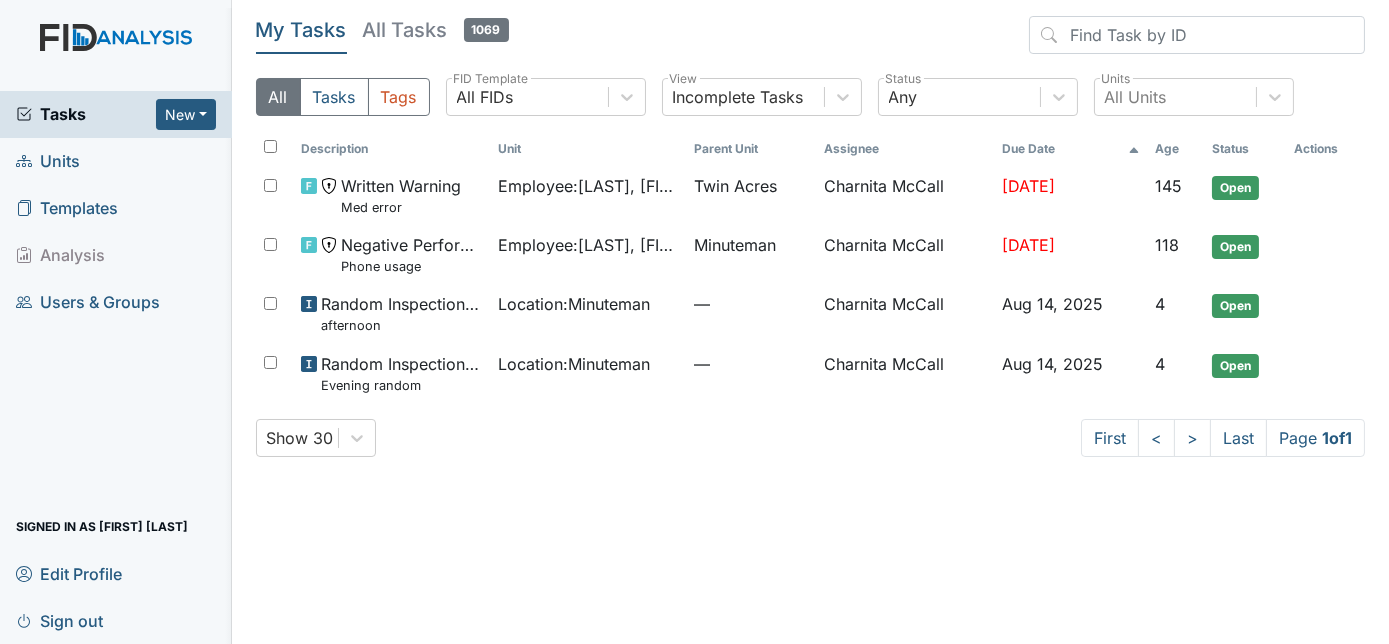 click on "Units" at bounding box center (48, 161) 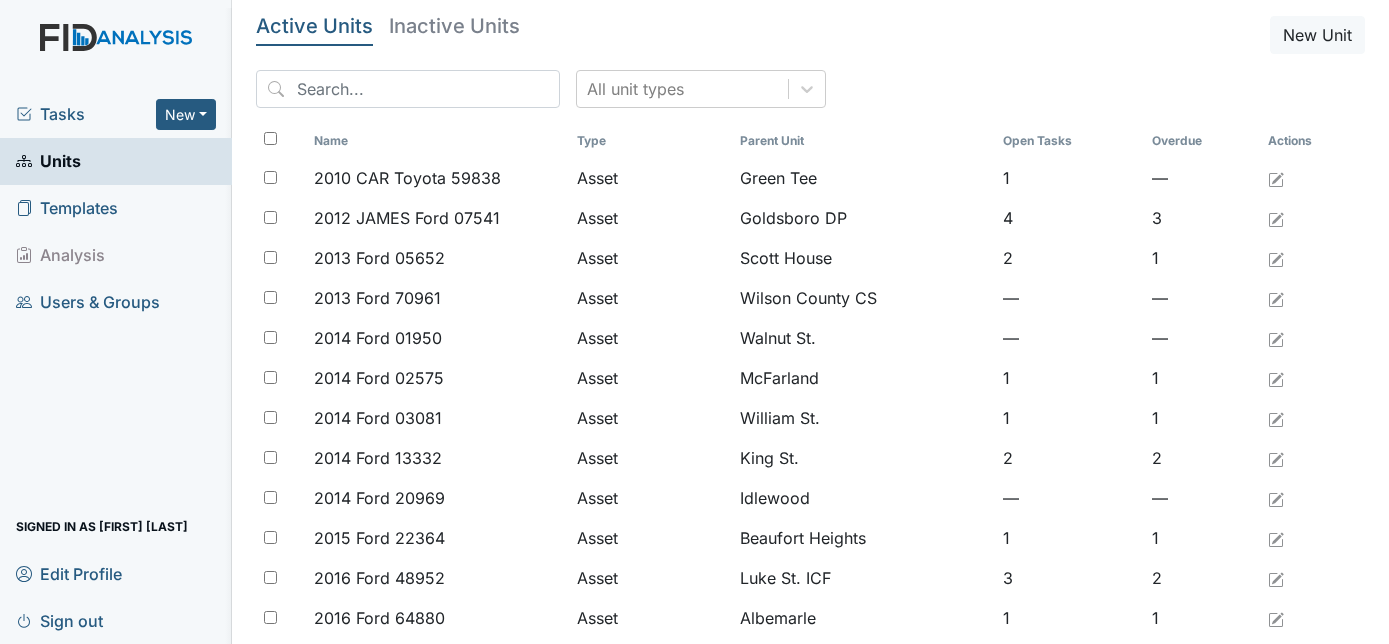 scroll, scrollTop: 0, scrollLeft: 0, axis: both 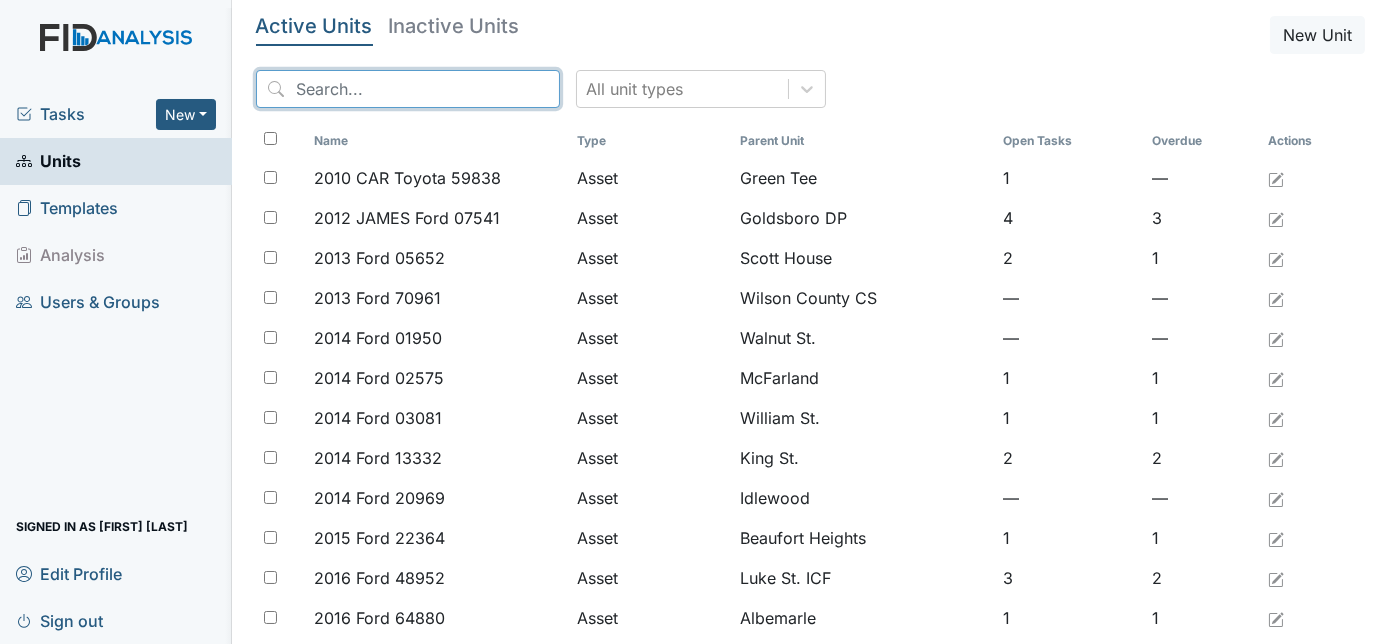 click at bounding box center (408, 89) 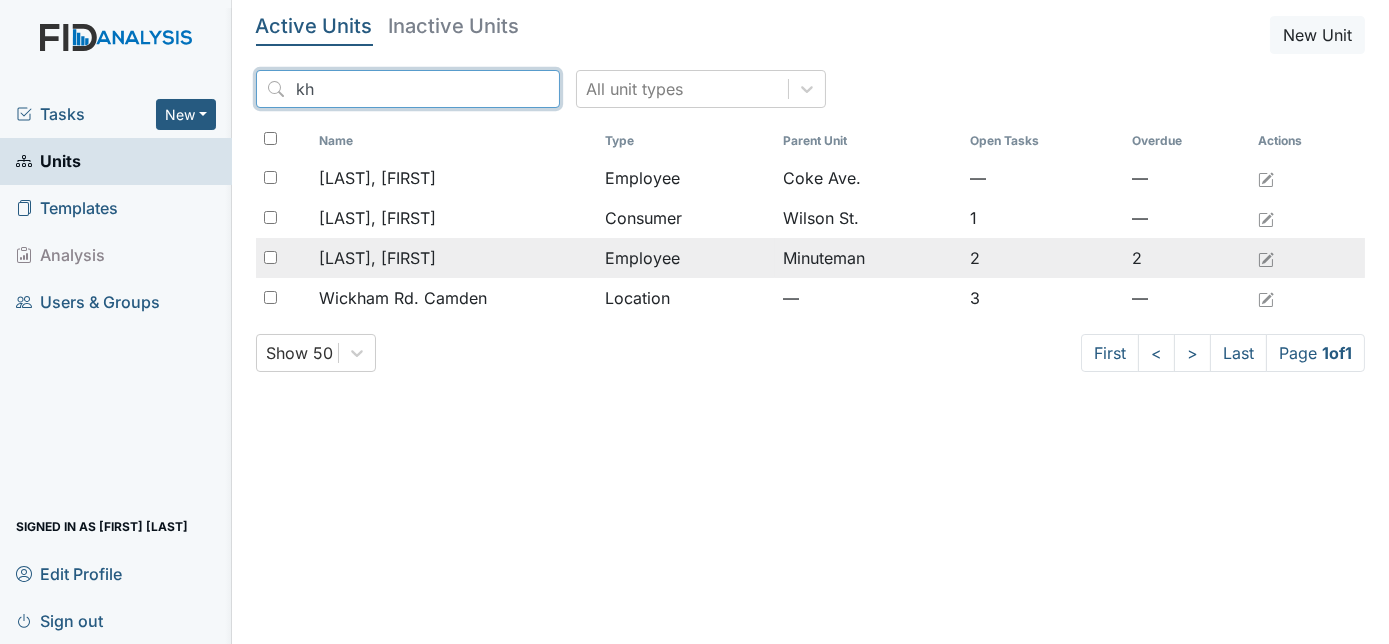 type on "kh" 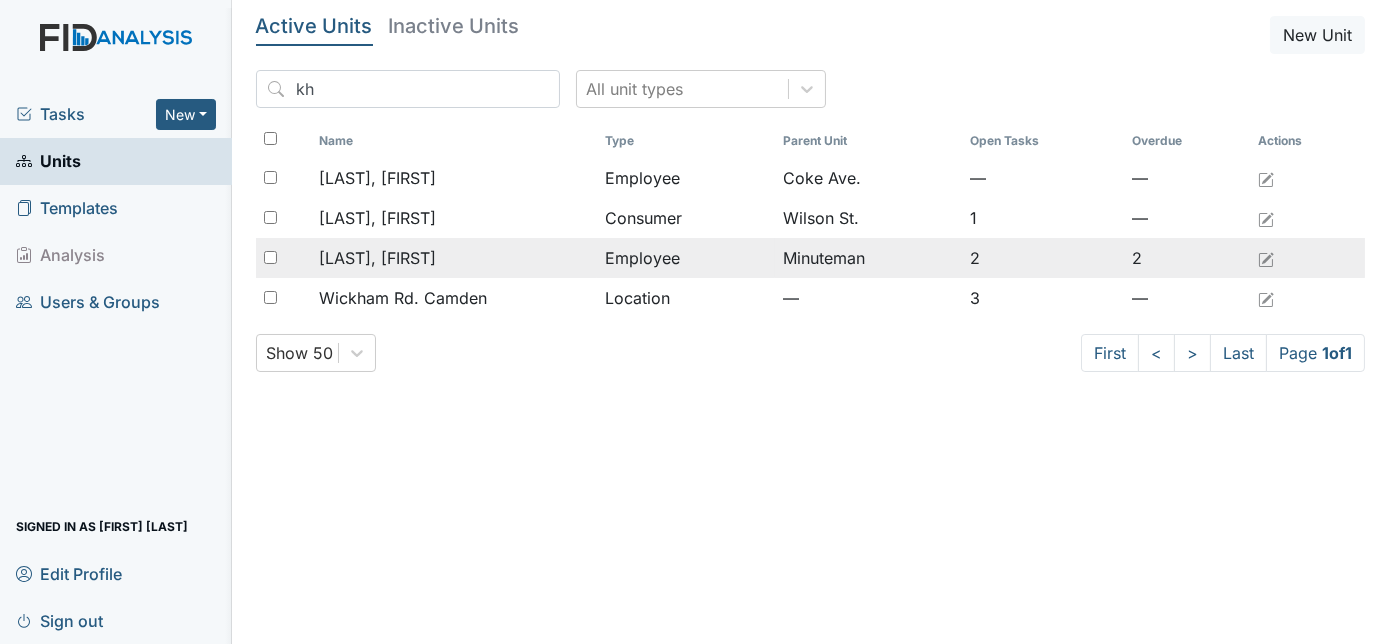 click on "[LAST], [FIRST]" at bounding box center (377, 258) 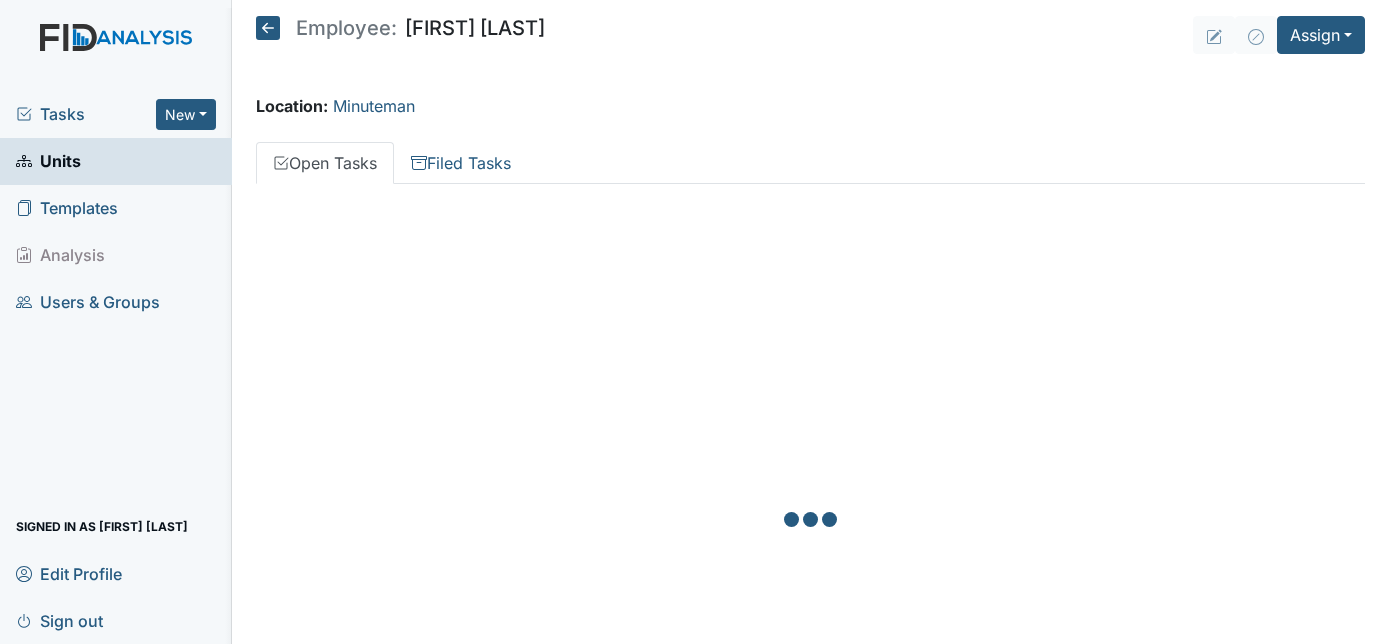 scroll, scrollTop: 0, scrollLeft: 0, axis: both 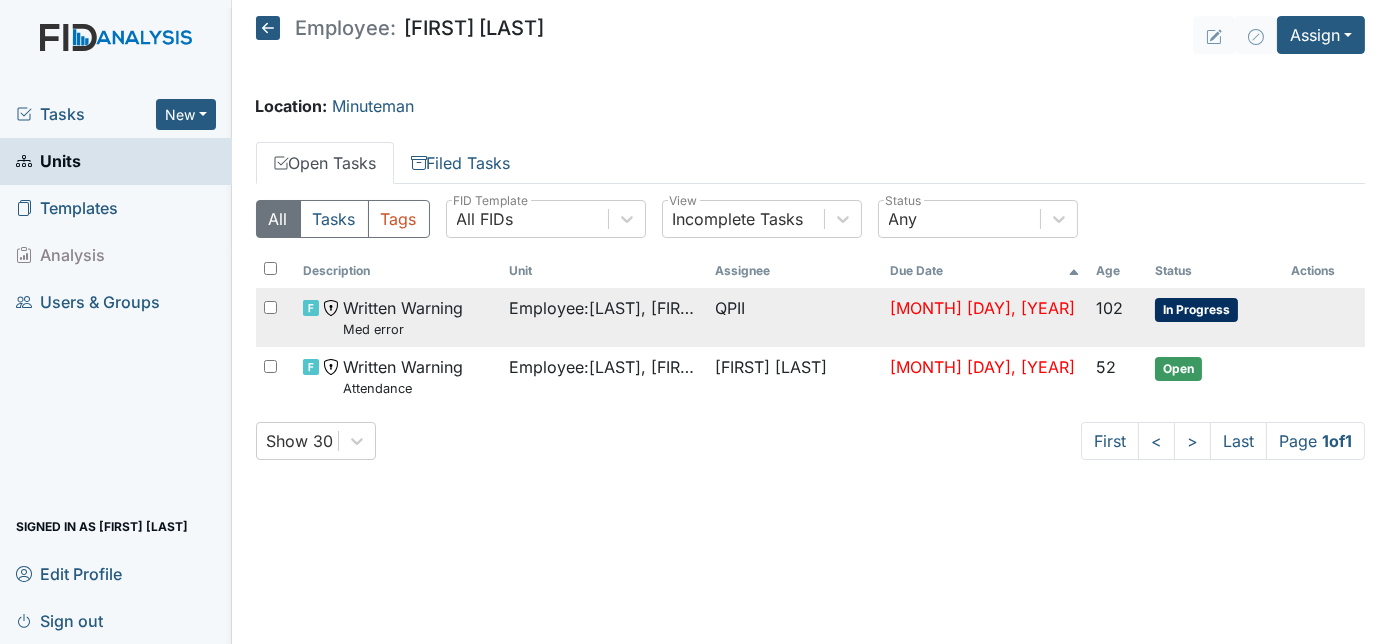 click on "Written Warning  Med error" at bounding box center [403, 317] 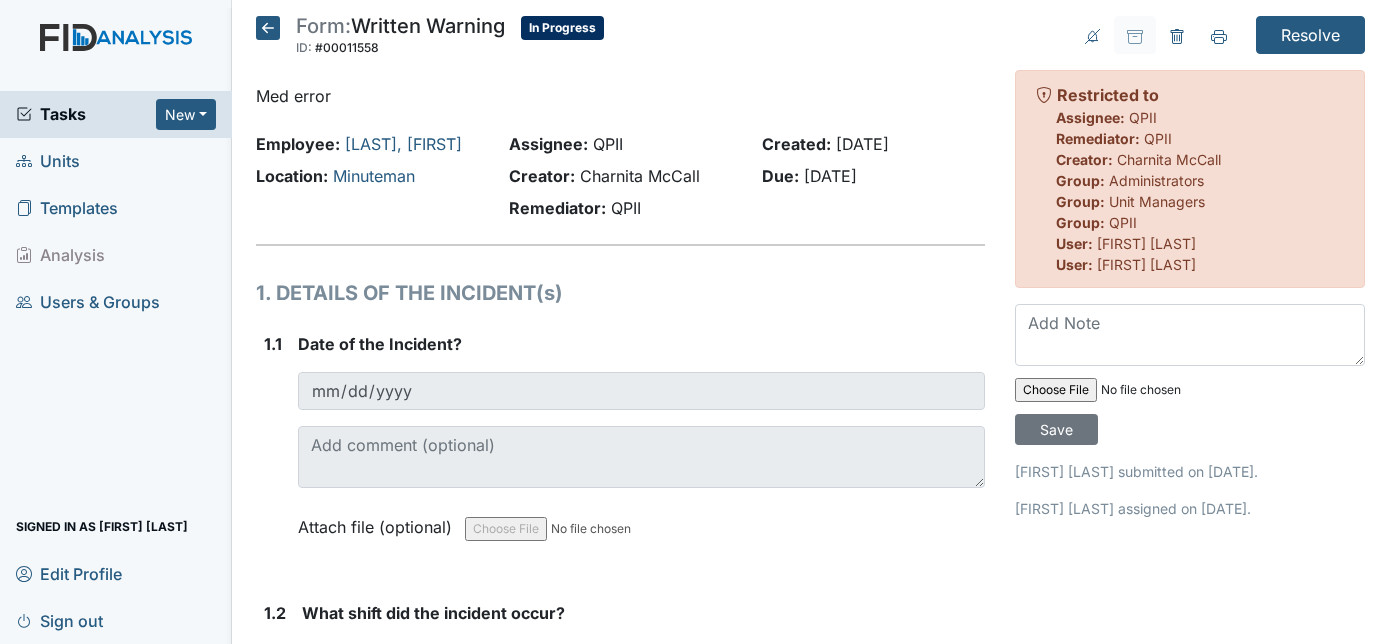 scroll, scrollTop: 0, scrollLeft: 0, axis: both 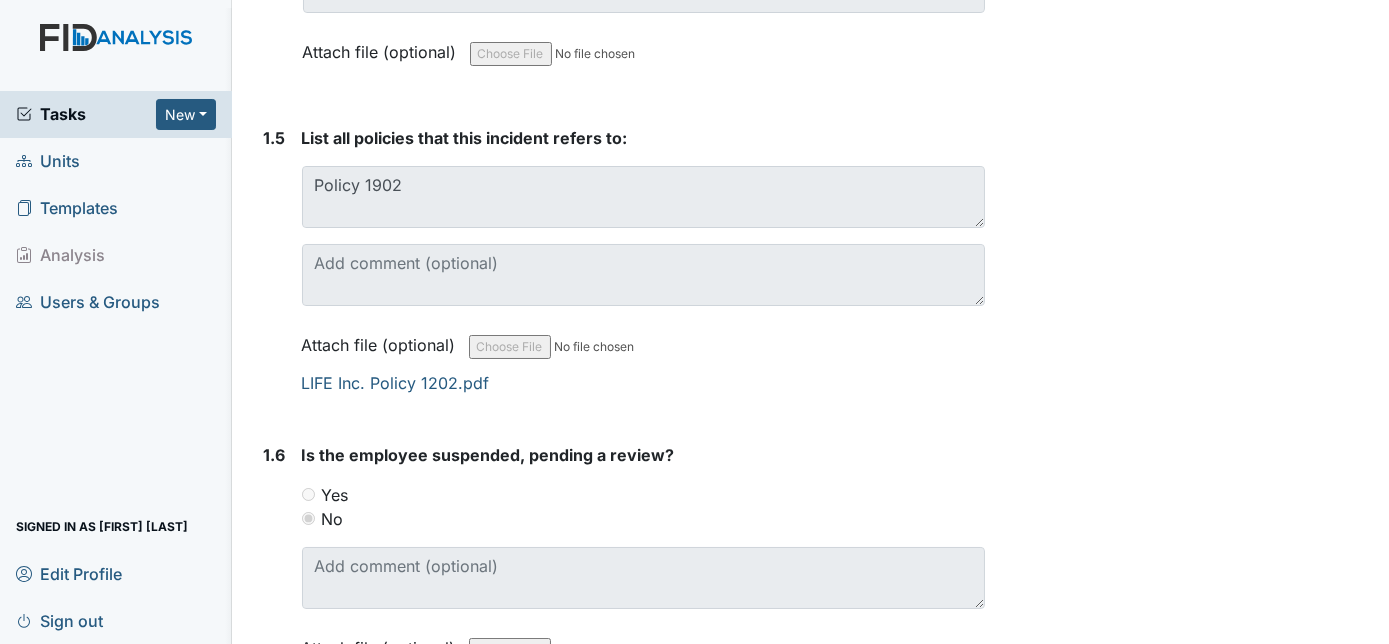 click on "Attach file (optional)
You can upload .pdf, .txt, .jpg, .jpeg, .png, .csv, .xls, or .doc files under 100MB.
LIFE Inc. Policy 1202.pdf" at bounding box center [644, 358] 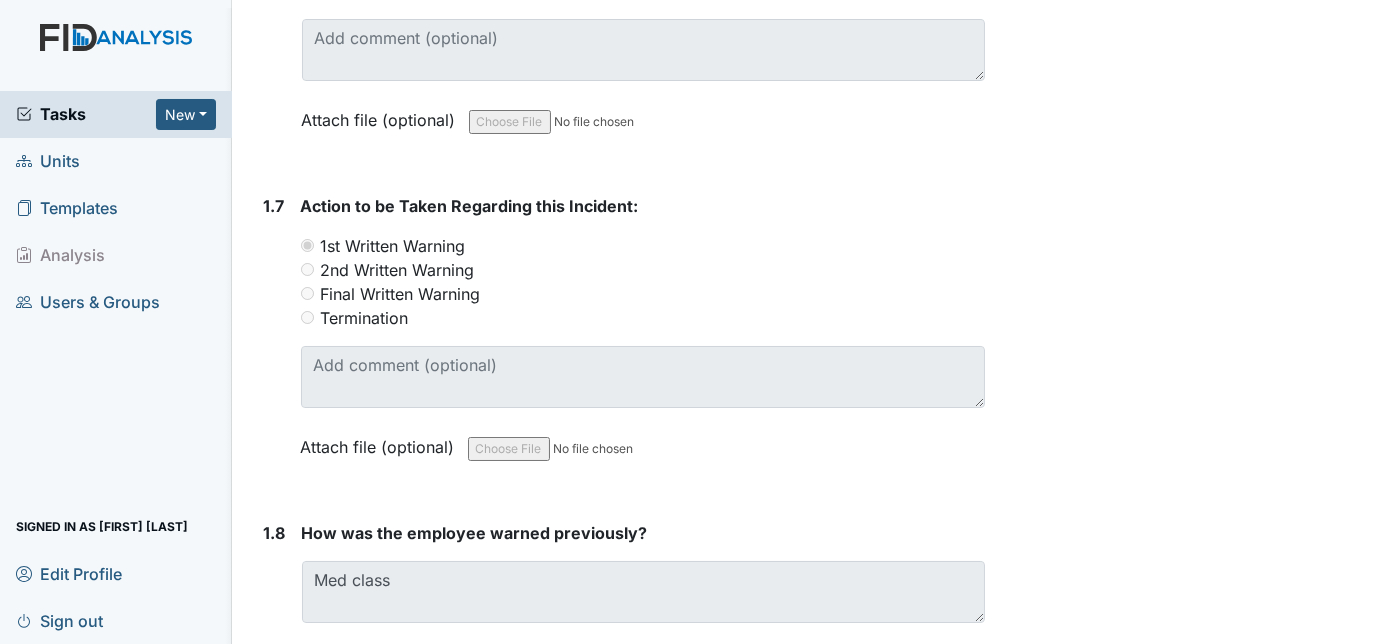 scroll, scrollTop: 2165, scrollLeft: 0, axis: vertical 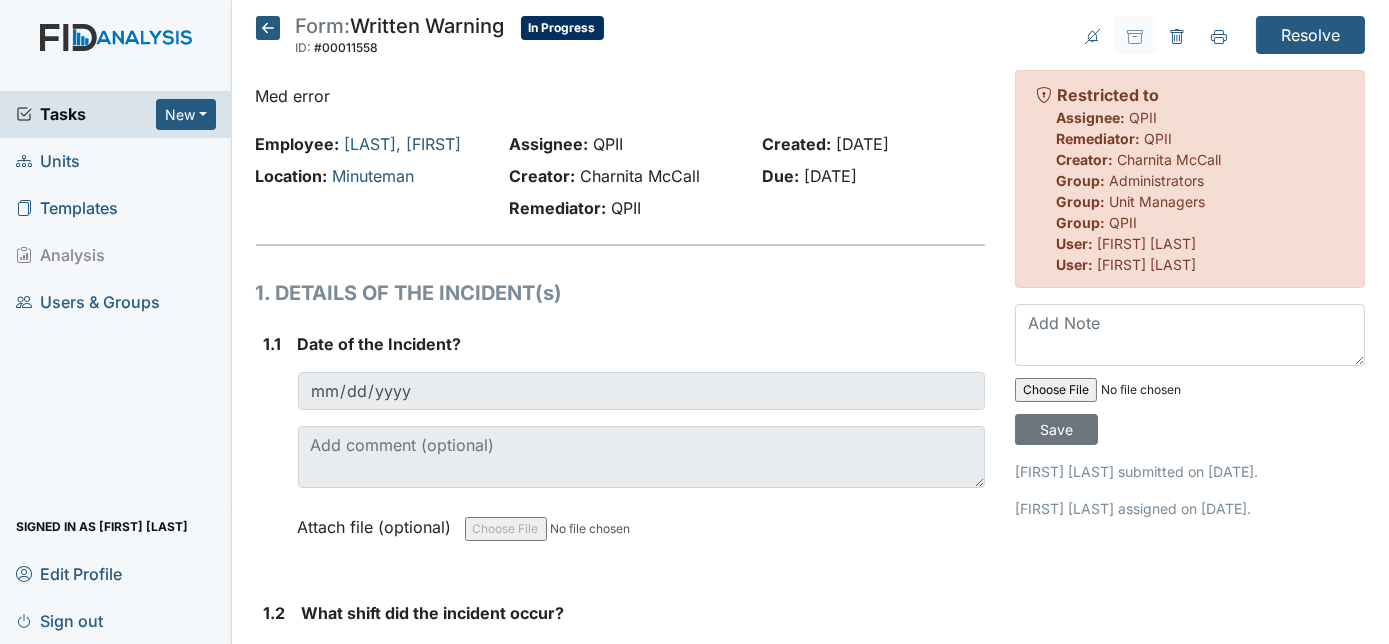 click on "Units" at bounding box center [48, 161] 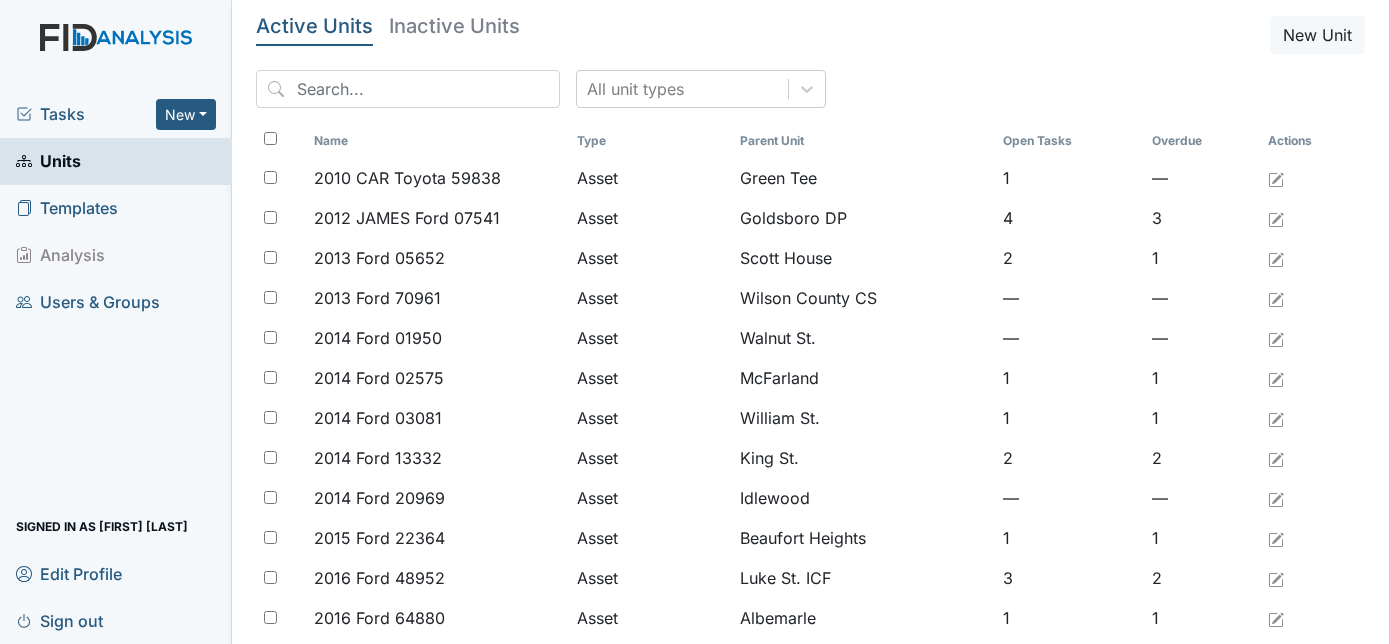 scroll, scrollTop: 0, scrollLeft: 0, axis: both 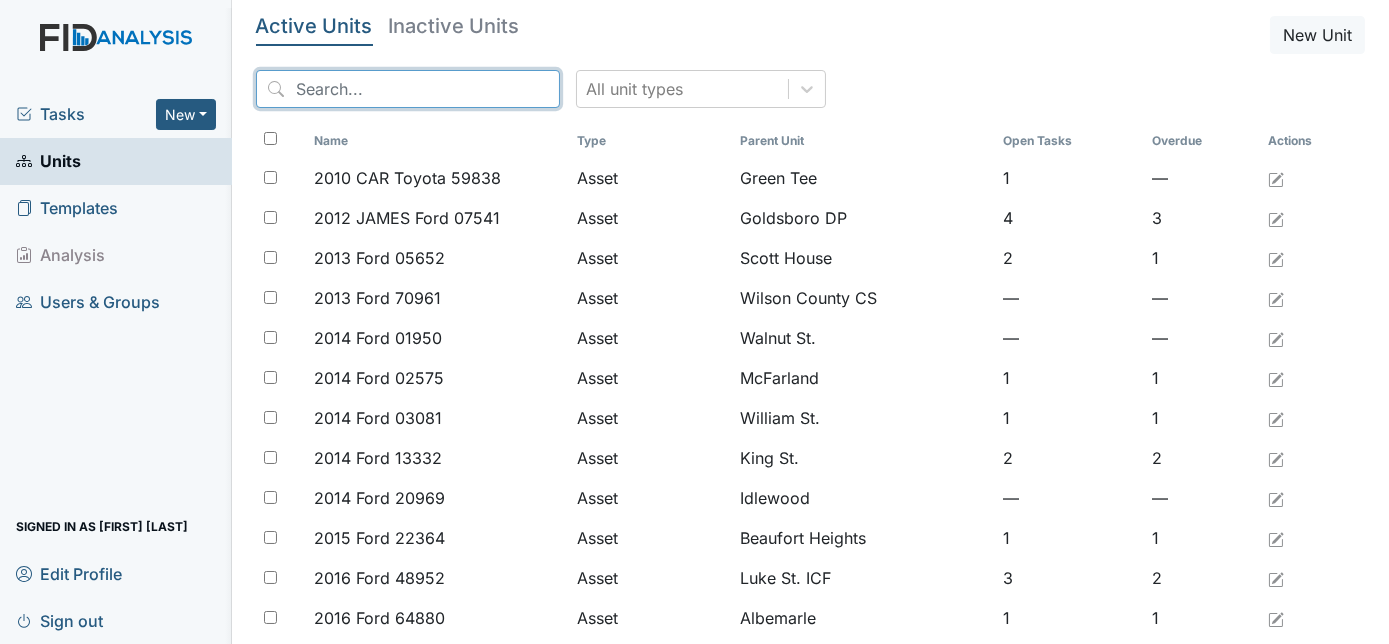 click at bounding box center (408, 89) 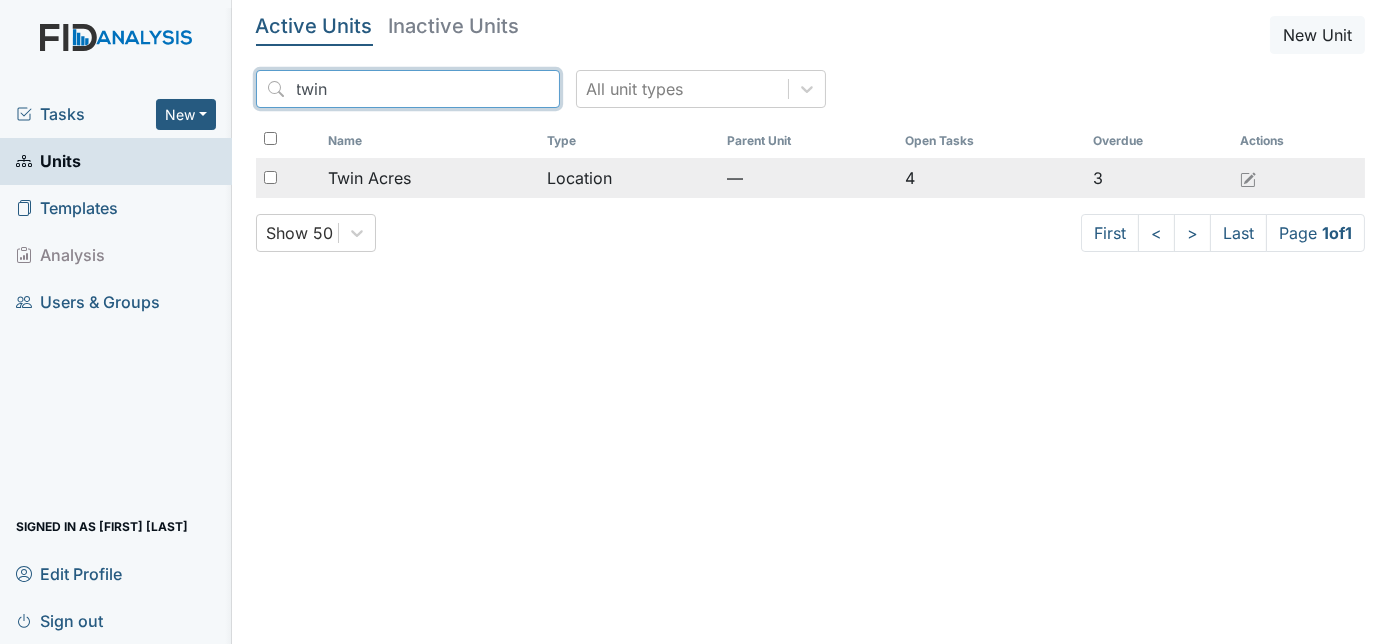 type on "twin" 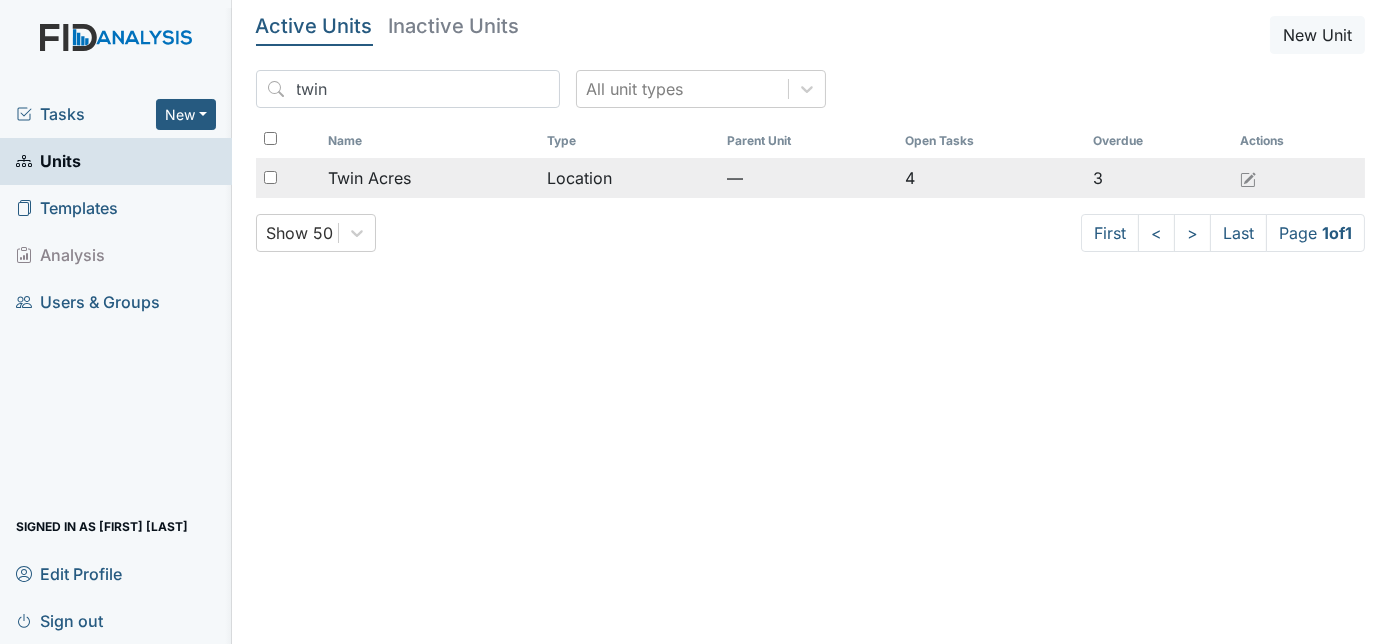 click at bounding box center [270, 177] 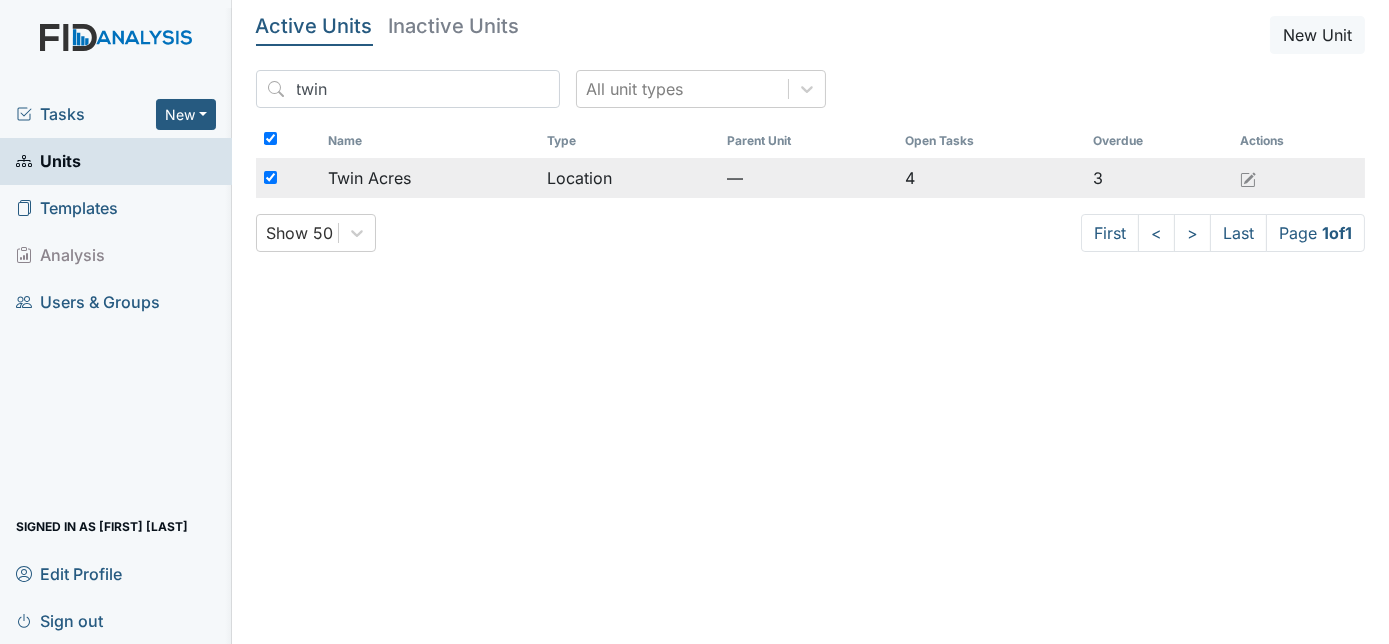 checkbox on "true" 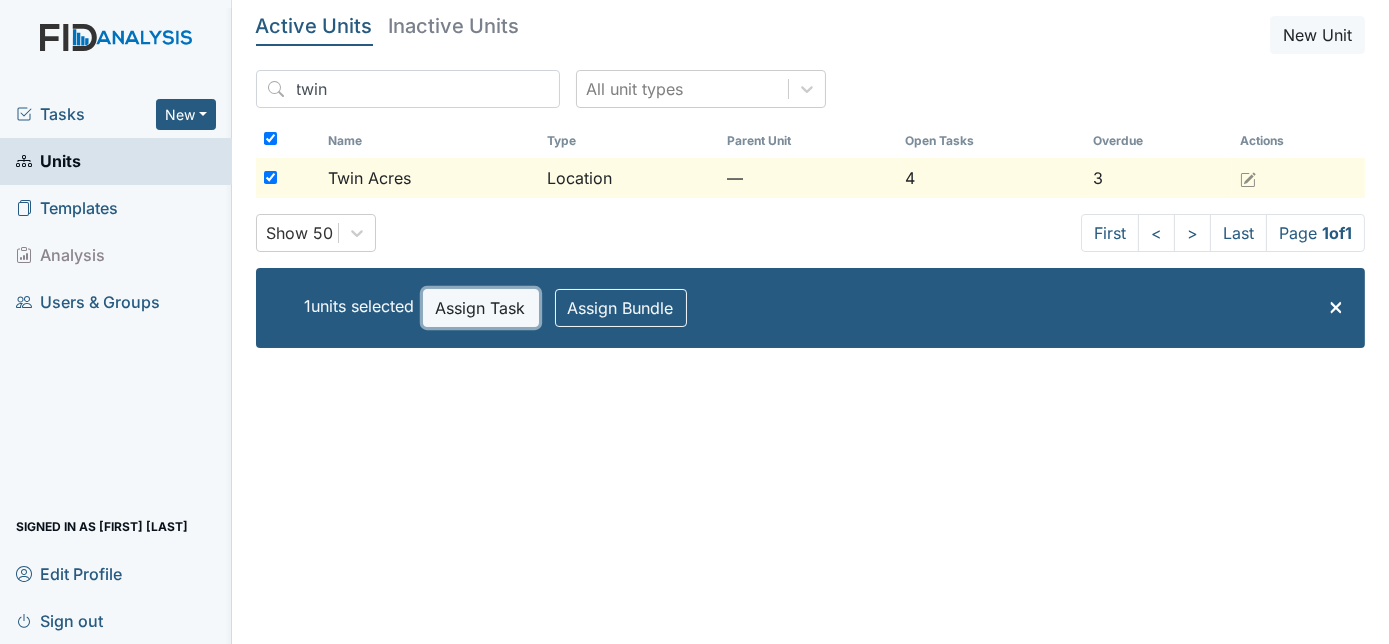 click on "Assign Task" at bounding box center [481, 308] 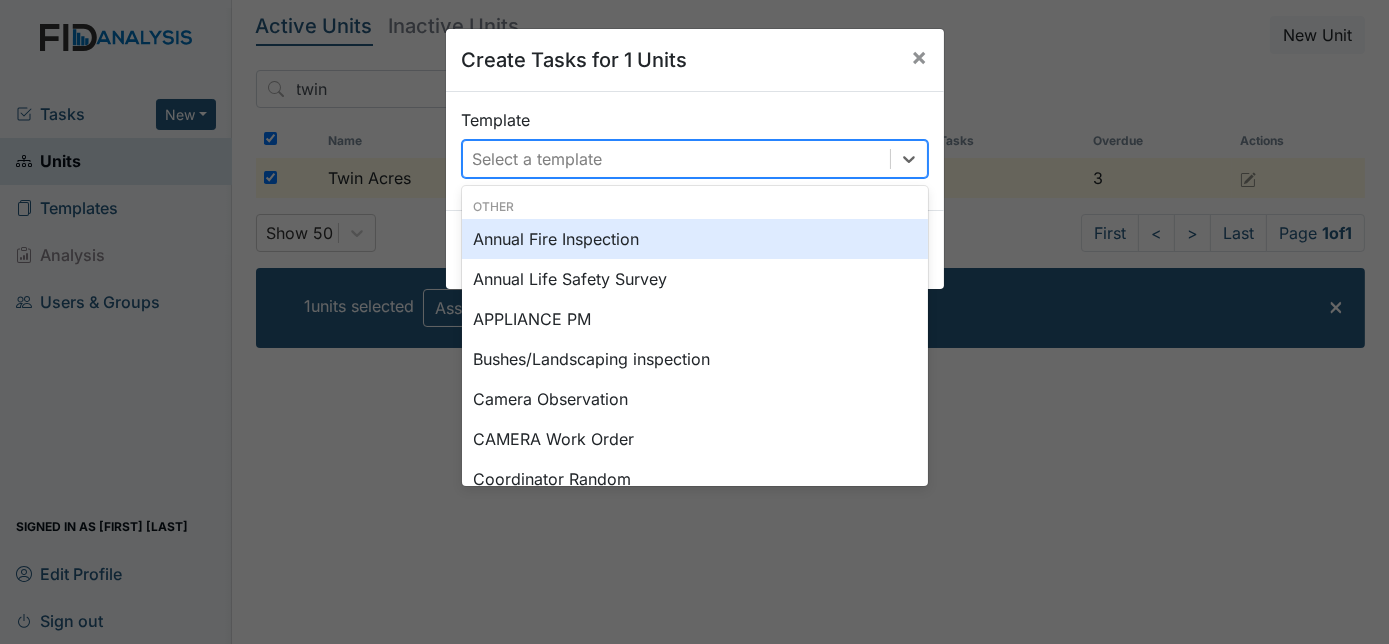 click on "Select a template" at bounding box center (538, 159) 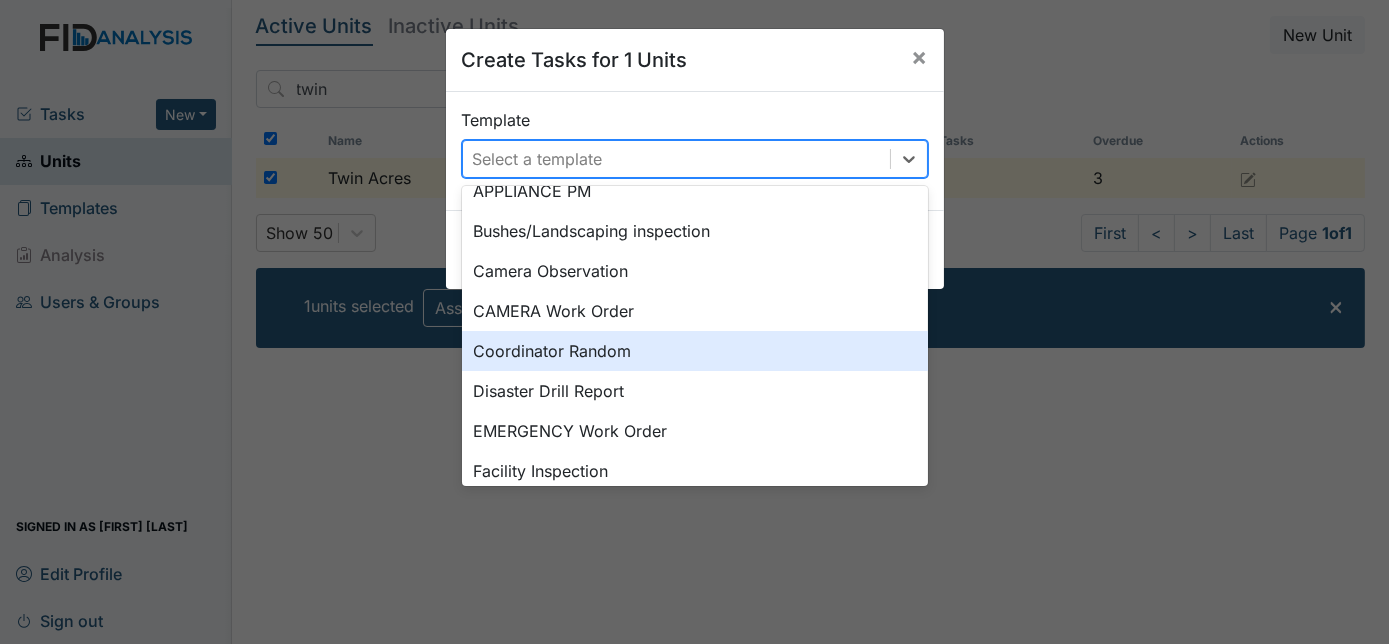 scroll, scrollTop: 145, scrollLeft: 0, axis: vertical 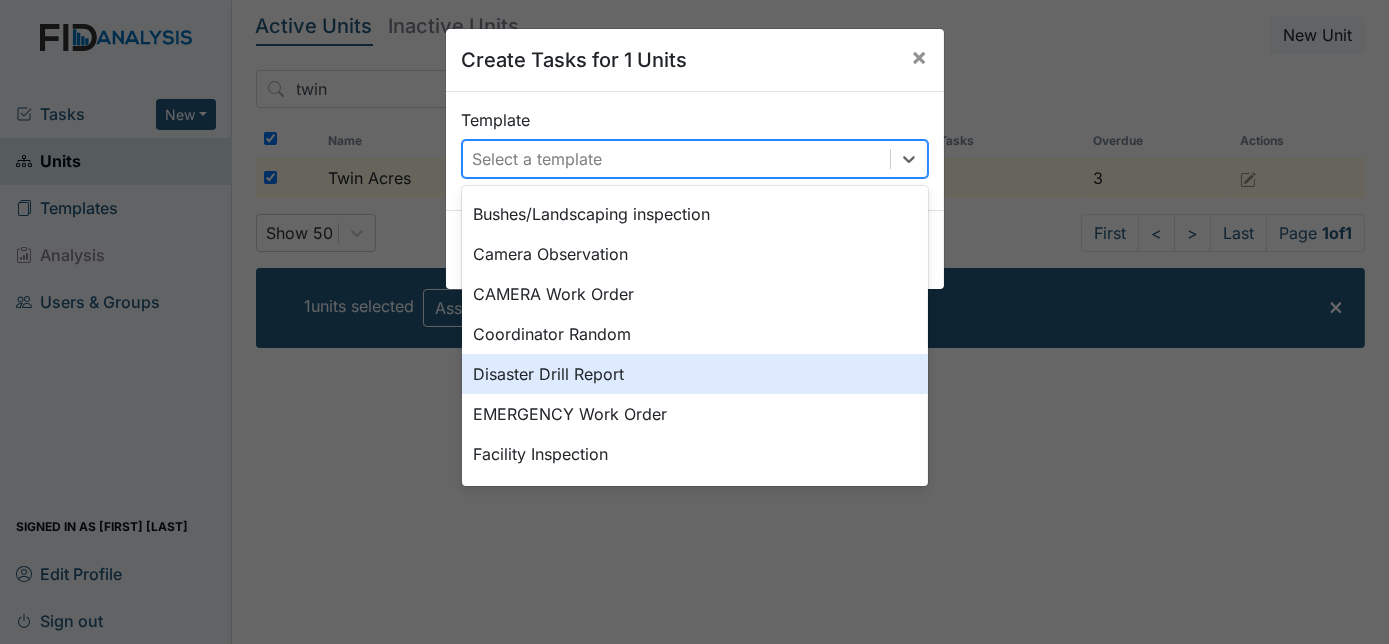 click on "Disaster Drill Report" at bounding box center [695, 374] 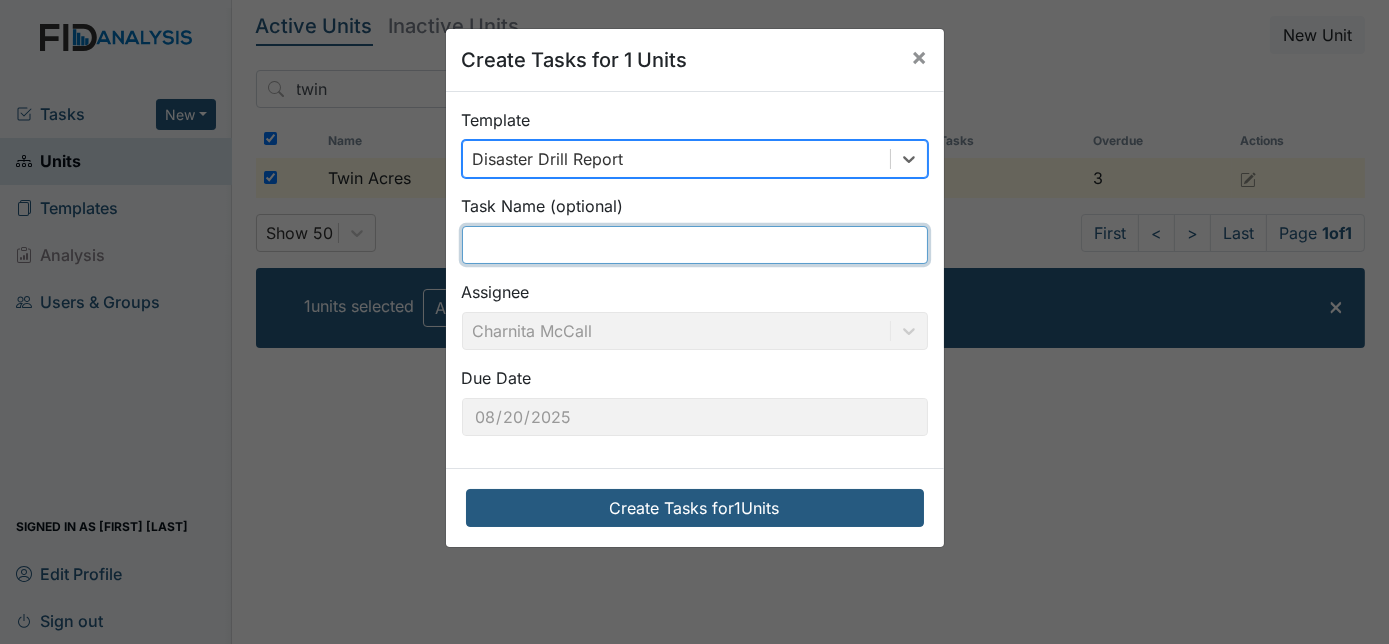 click at bounding box center (695, 245) 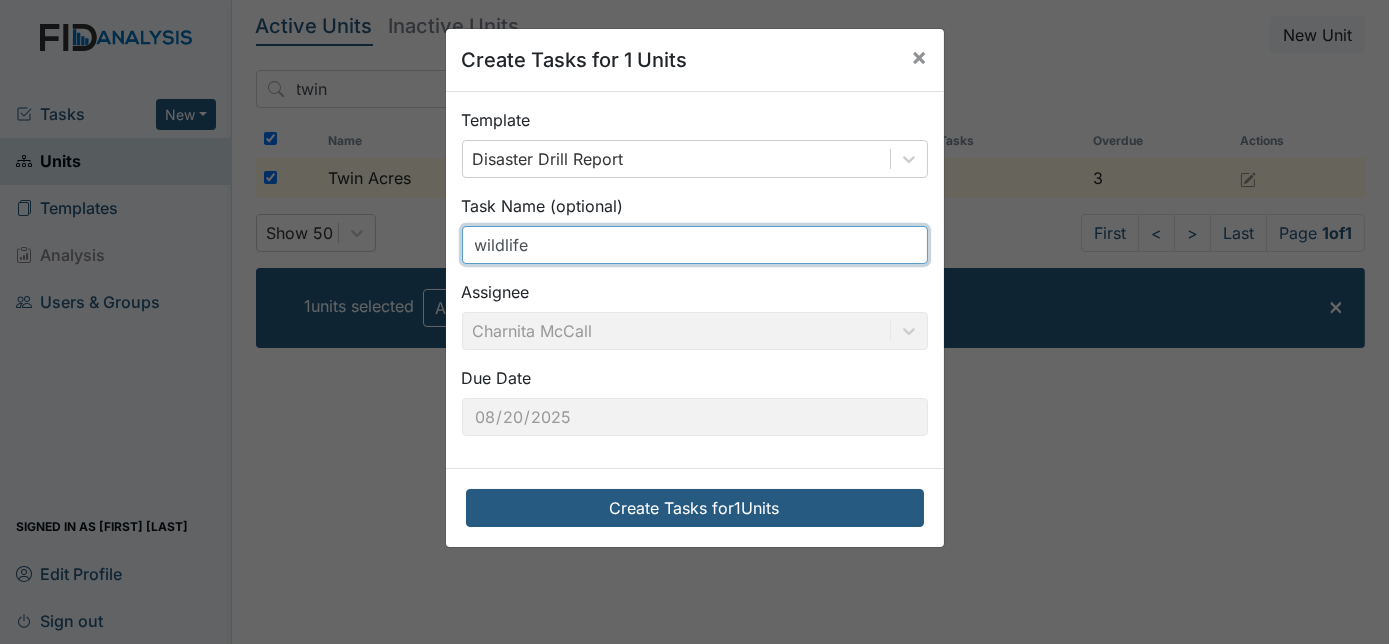 type on "wildlife" 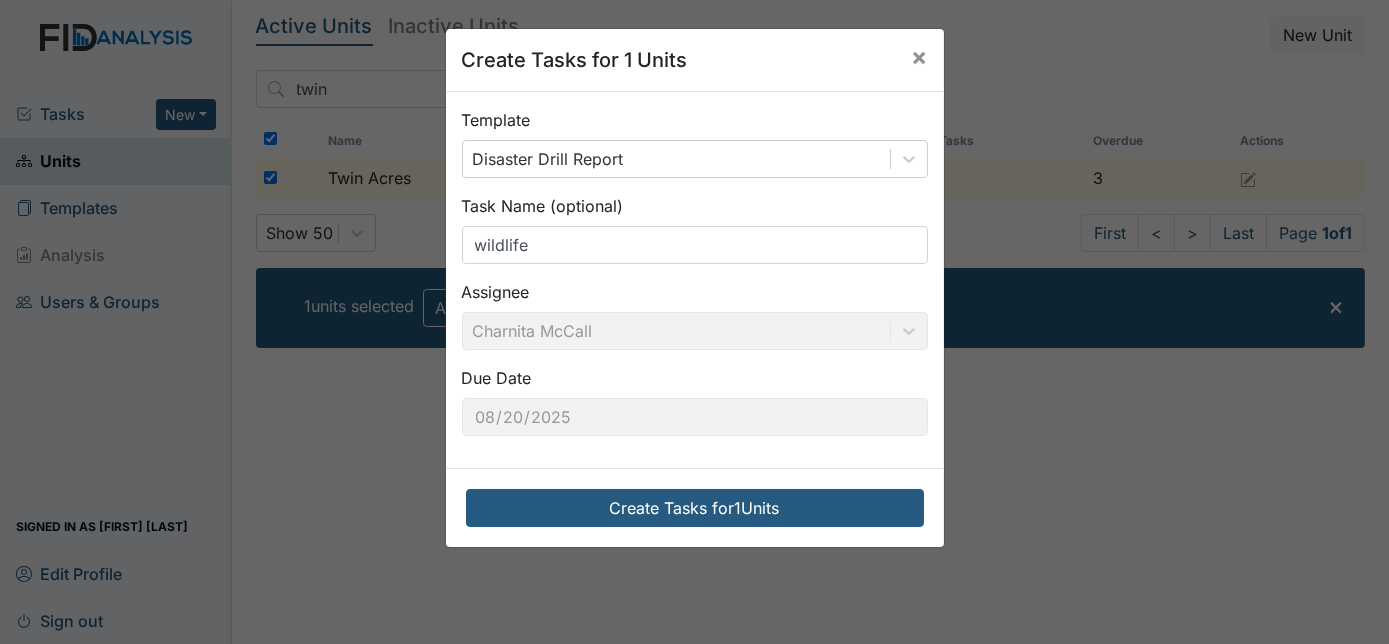 click on "Assignee Charnita McCall" at bounding box center [695, 315] 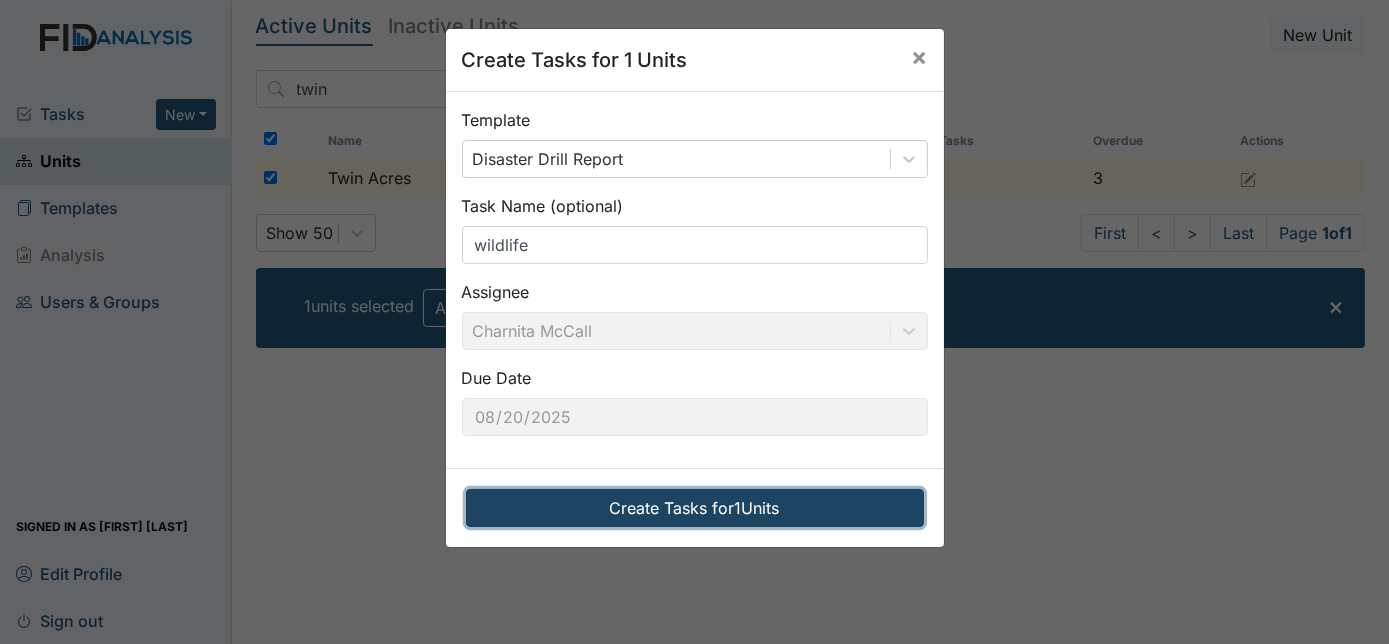 click on "Create Tasks for  1  Units" at bounding box center [695, 508] 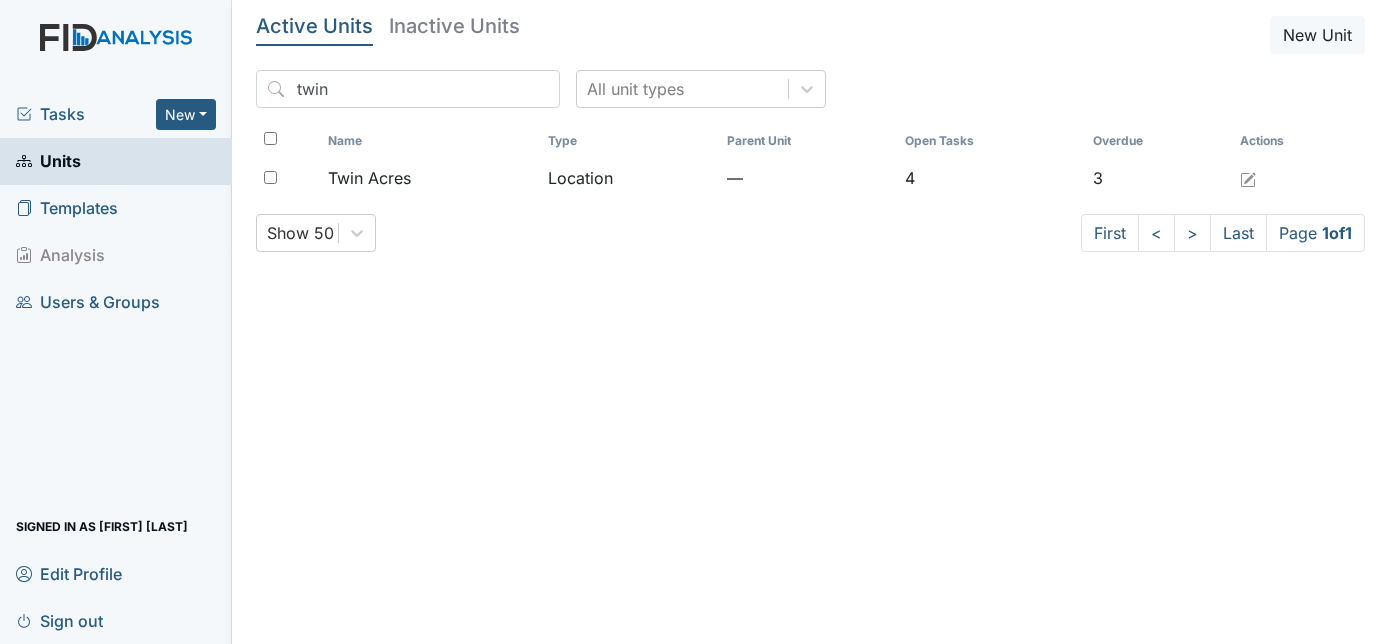scroll, scrollTop: 0, scrollLeft: 0, axis: both 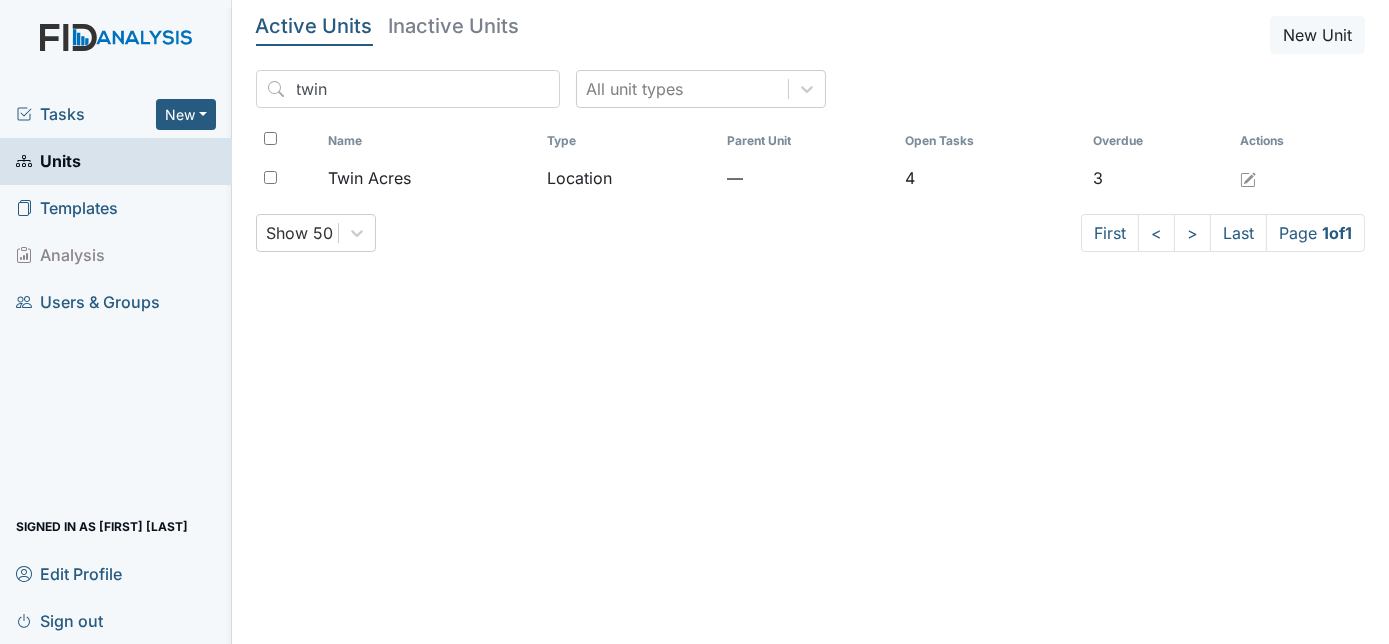 click on "Tasks" at bounding box center (86, 114) 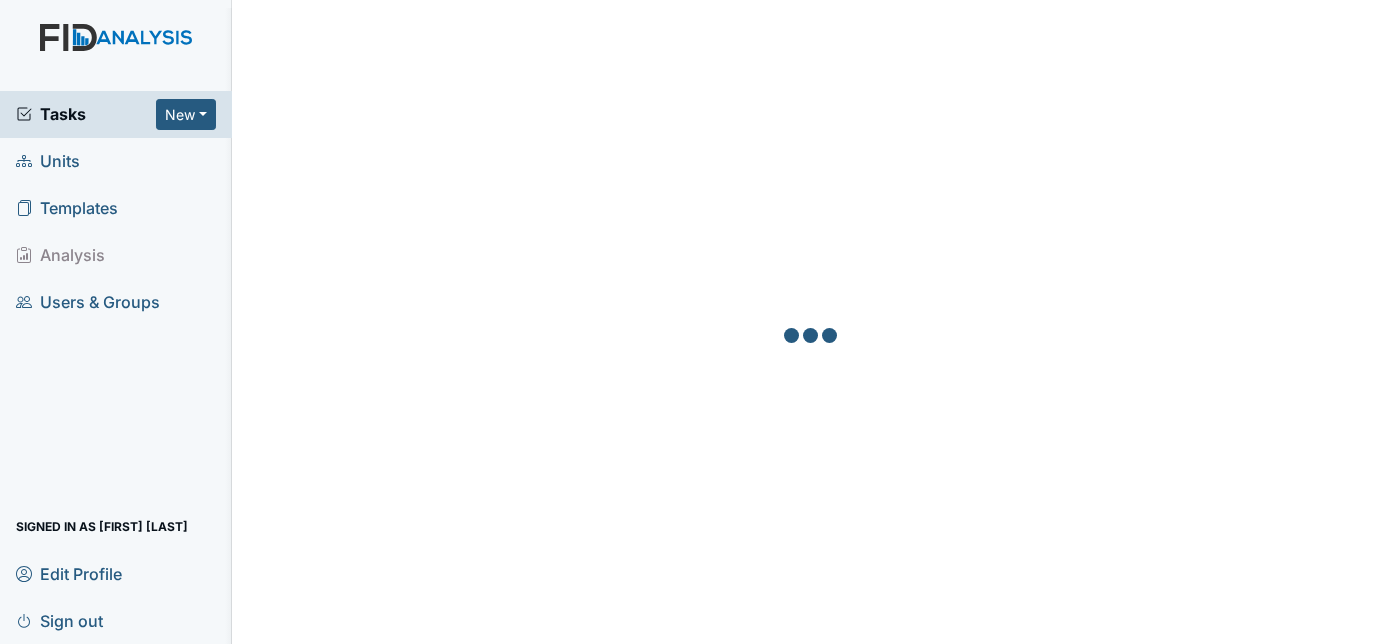 scroll, scrollTop: 0, scrollLeft: 0, axis: both 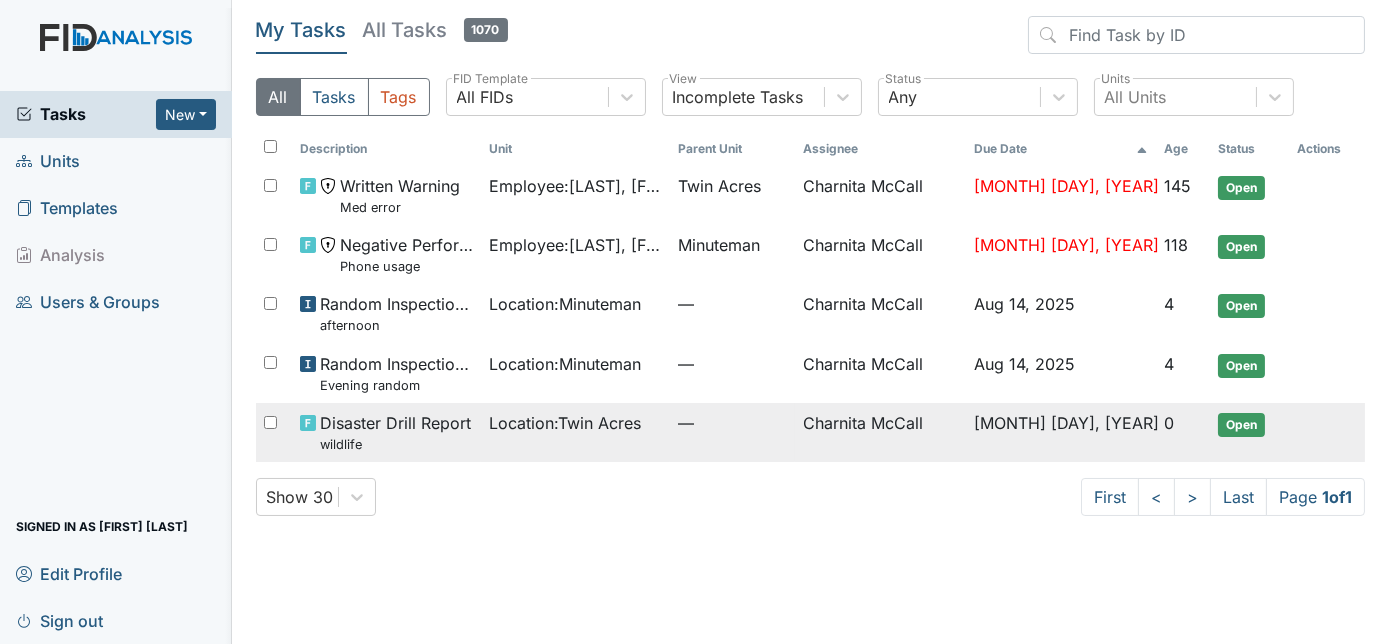 click on "Charnita McCall" at bounding box center [880, 432] 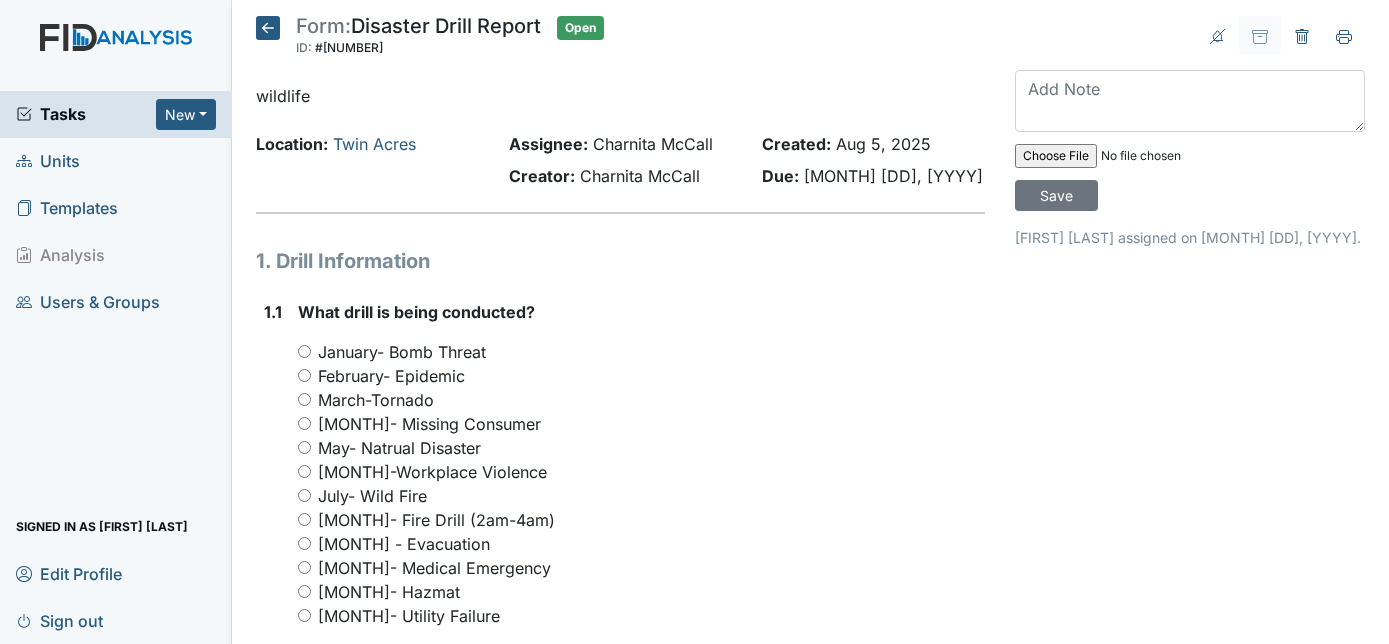 scroll, scrollTop: 0, scrollLeft: 0, axis: both 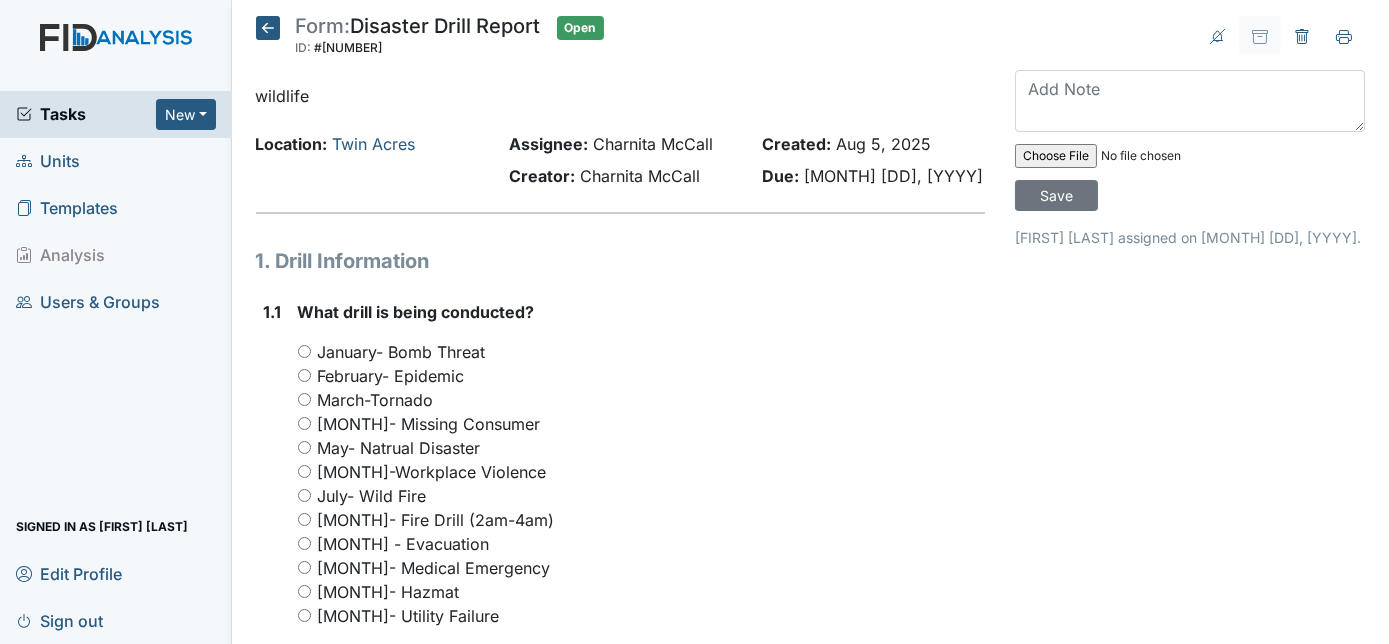 click on "July- Wild Fire" at bounding box center (304, 495) 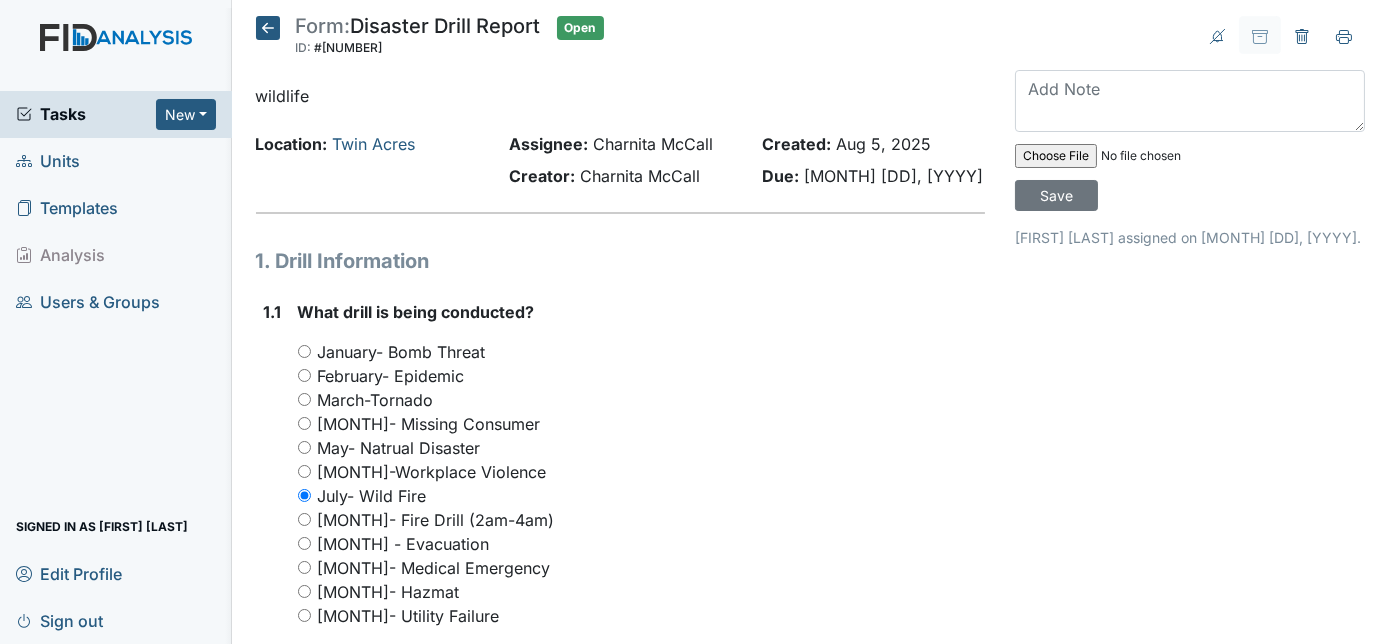 click on "March-Tornado" at bounding box center [642, 400] 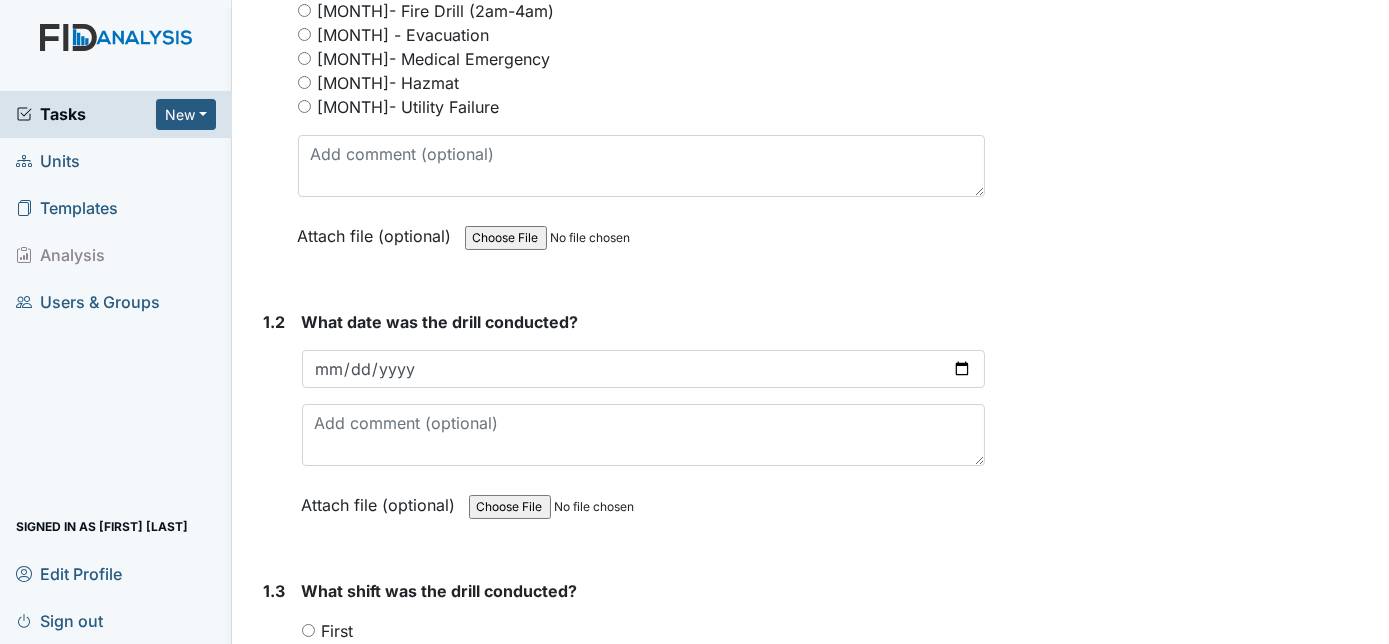 scroll, scrollTop: 545, scrollLeft: 0, axis: vertical 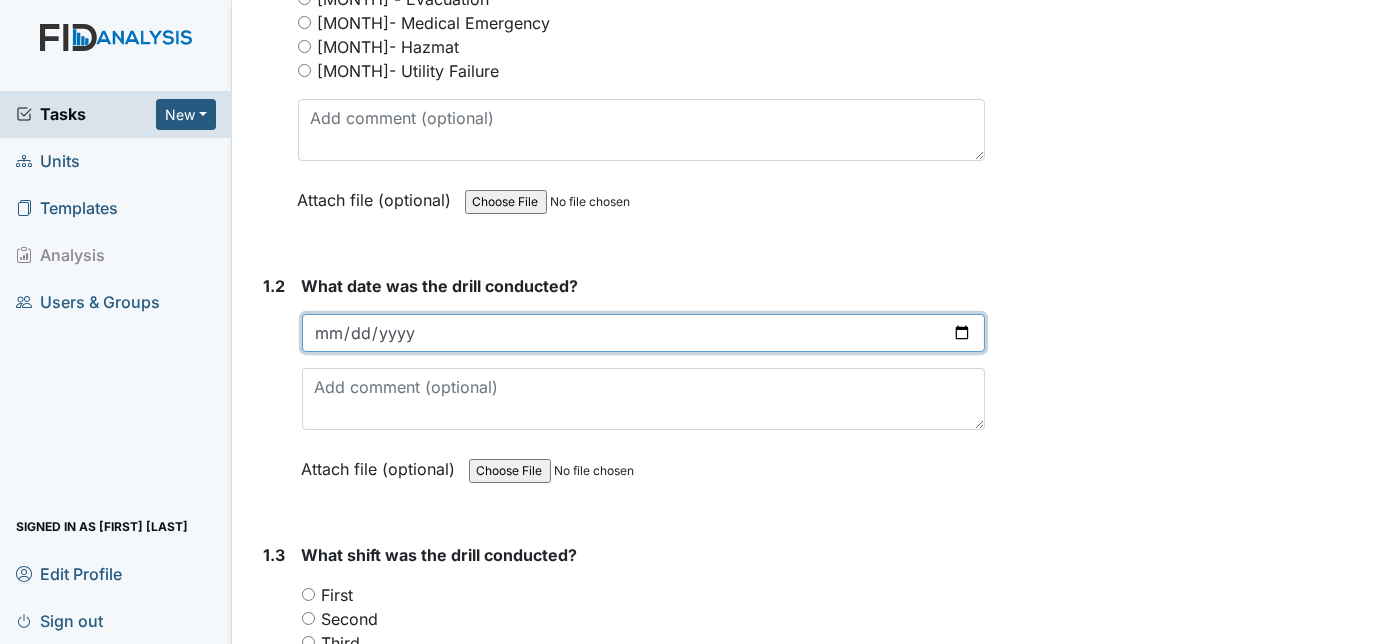 click at bounding box center (644, 333) 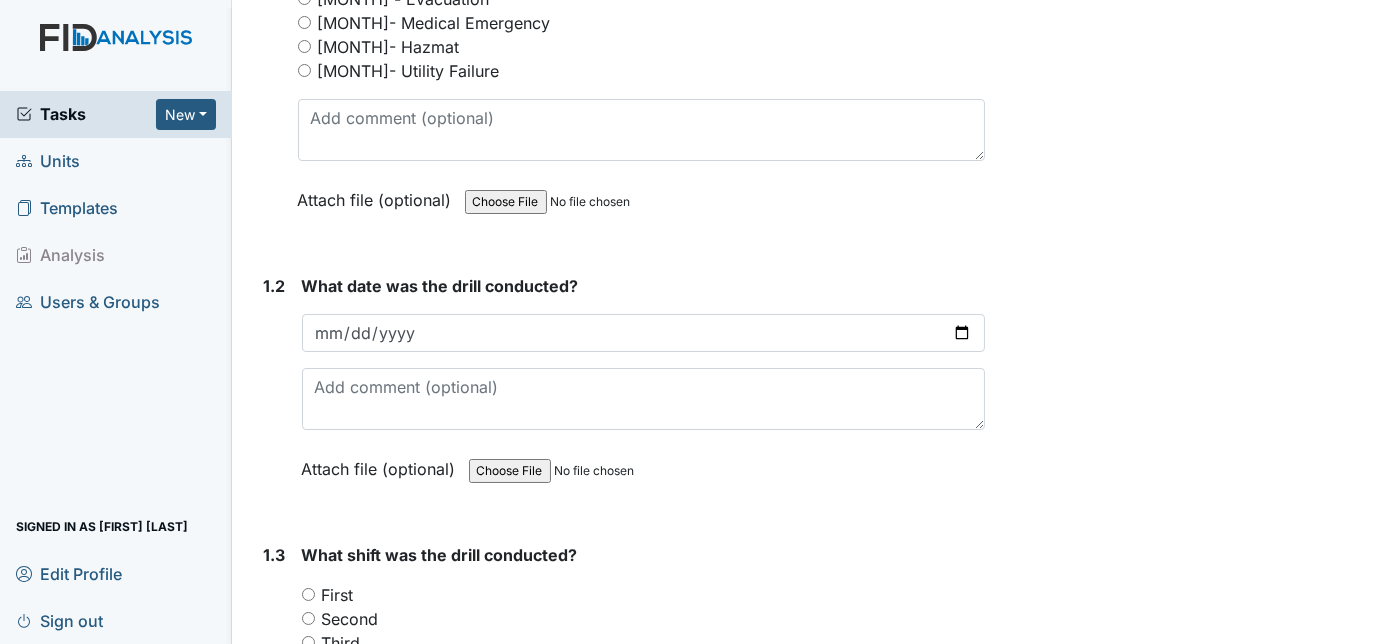click on "1. Drill Information
1.1
What drill is being conducted?
You must select one of the below options.
[MONTH]- Bomb Threat
[MONTH]- Epidemic
[MONTH]-Tornado
[MONTH]- Missing Consumer
[MONTH]- Natrual Disaster
[MONTH]-Workplace Violence
[MONTH]- Wild Fire
[MONTH] - Fire Drill (2am-4am)
[MONTH] - Evacuation
[MONTH]- Medical Emergency
[MONTH]- Hazmat
[MONTH]- Utility Failure
Attach file (optional)
You can upload .pdf, .txt, .jpg, .jpeg, .png, .csv, .xls, or .doc files under 100MB.
1.2
What date was the drill conducted?
[YYYY]-[MM]-[DD]
Attach file (optional)
You can upload .pdf, .txt, .jpg, .jpeg, .png, .csv, .xls, or .doc files under 100MB.
1.3
What shift was the drill conducted?
You must select one of the below options.
First
Second
Third" at bounding box center [621, 1516] 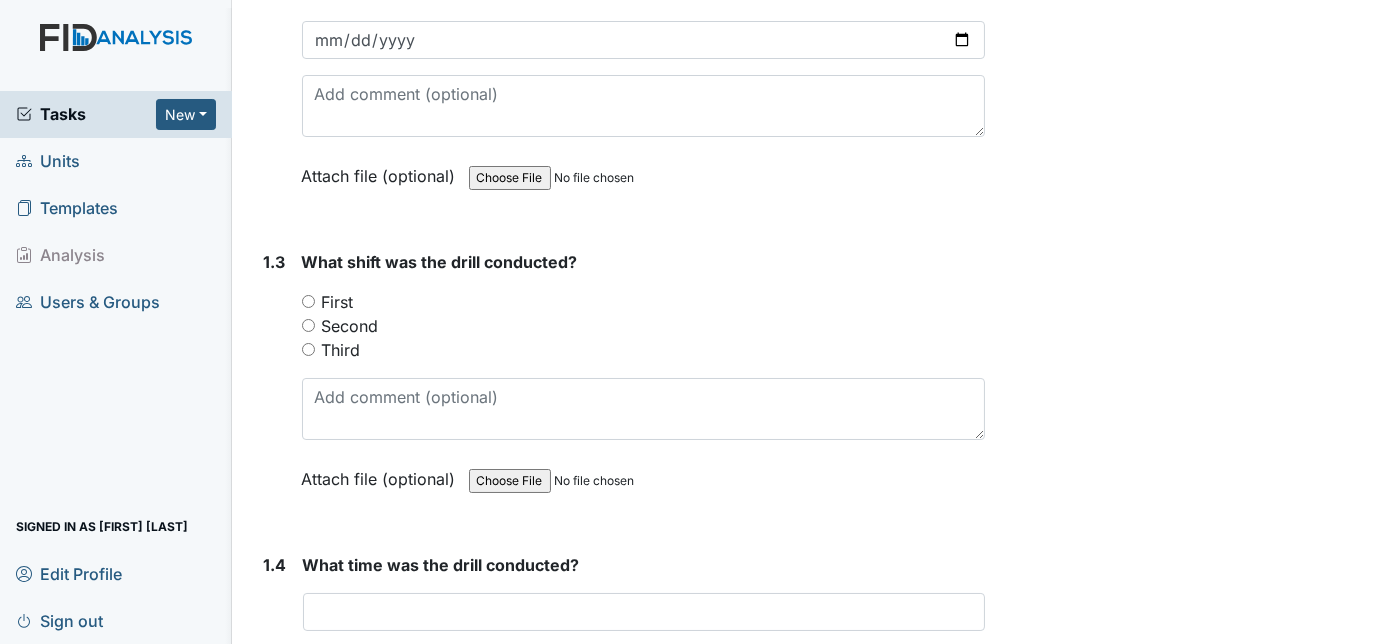 scroll, scrollTop: 872, scrollLeft: 0, axis: vertical 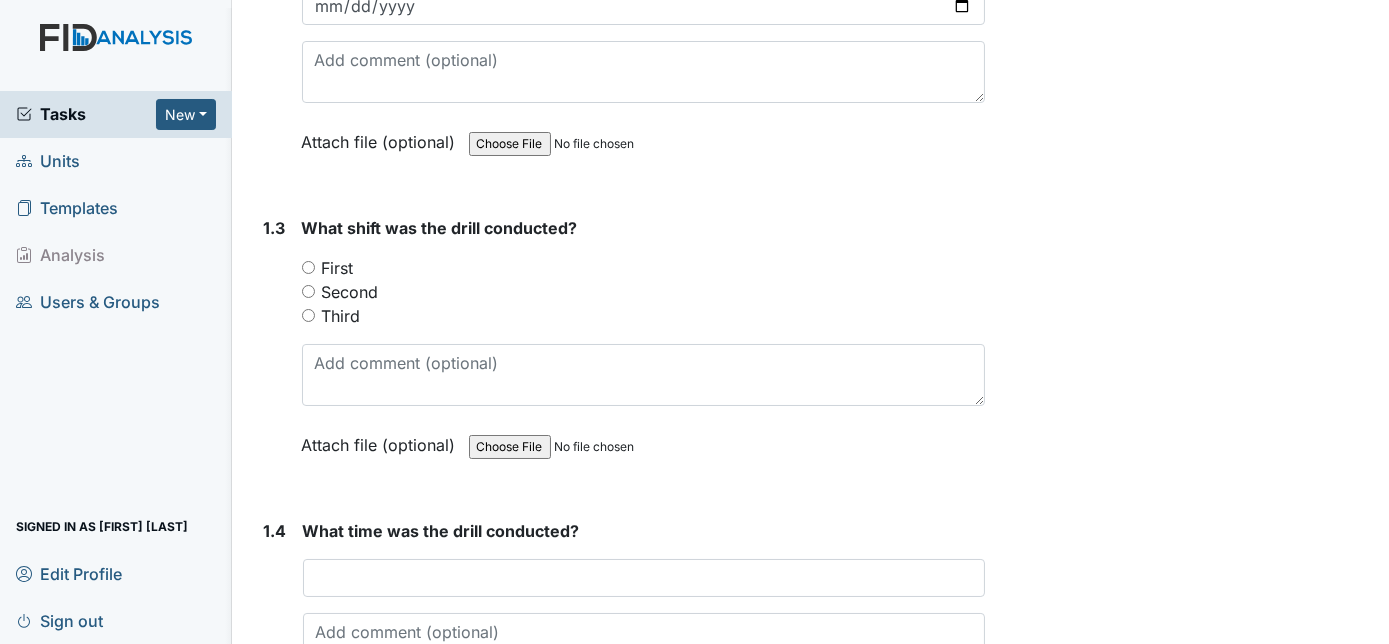 click on "First" at bounding box center [308, 267] 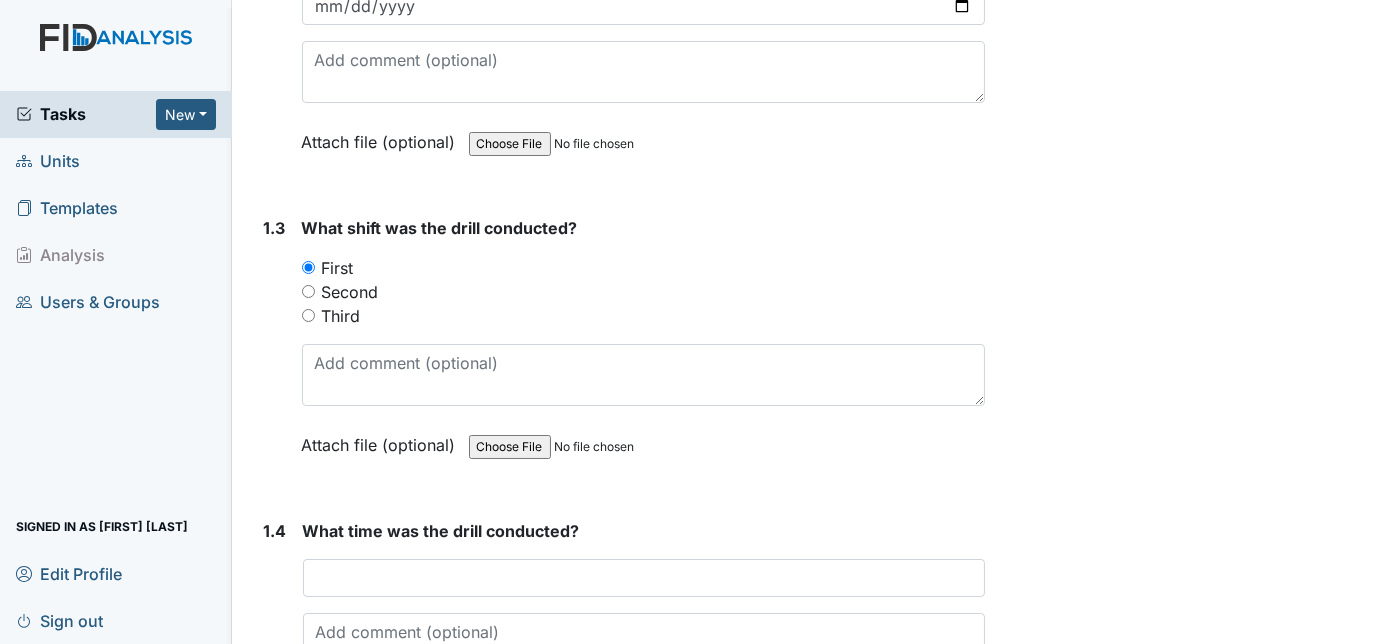 click on "1.3" at bounding box center (275, 351) 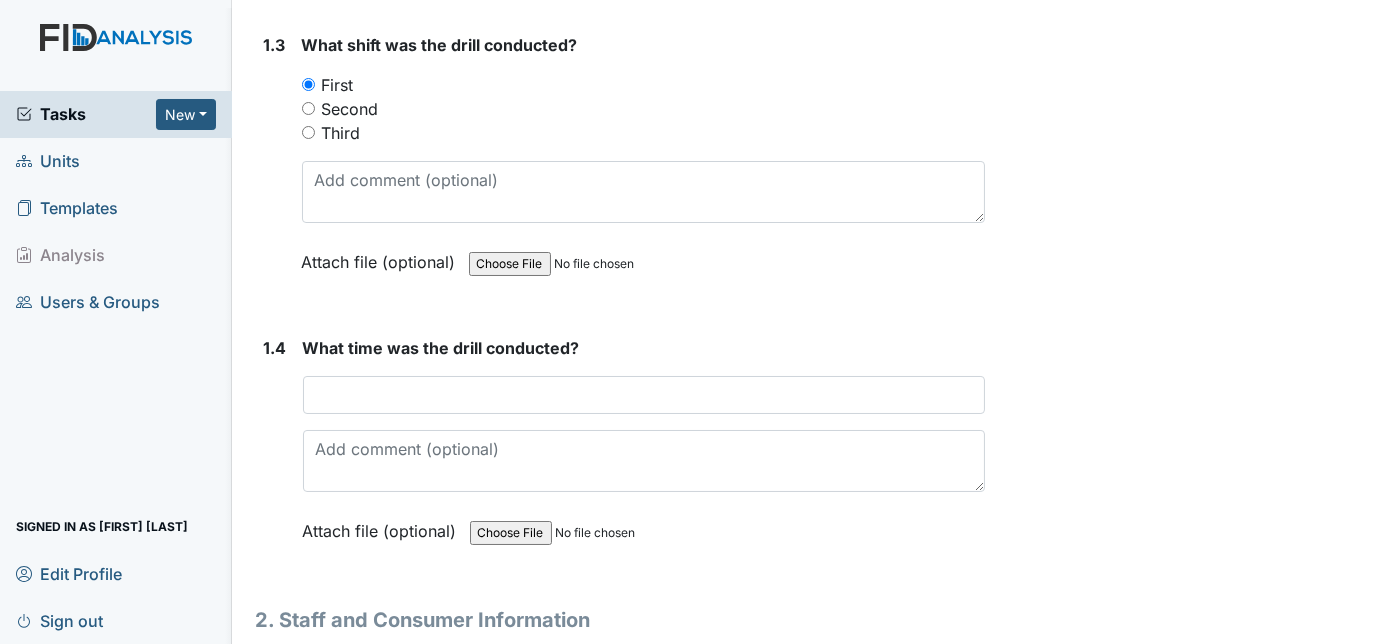scroll, scrollTop: 1090, scrollLeft: 0, axis: vertical 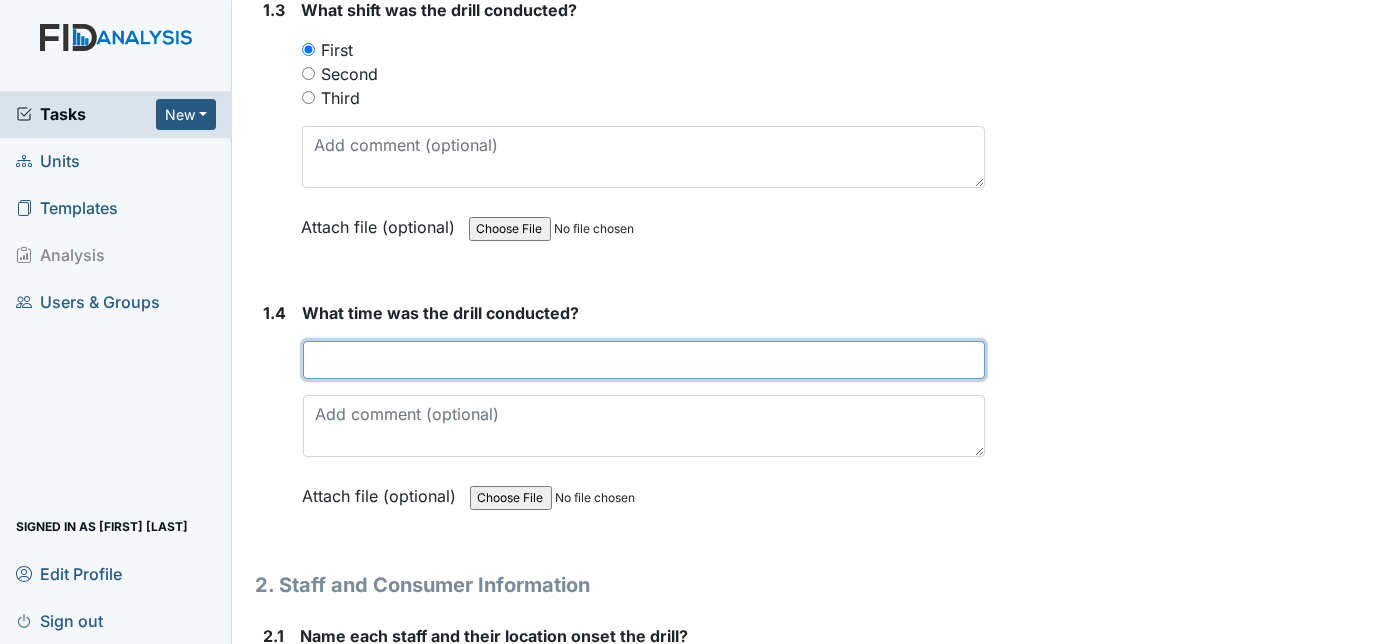 click at bounding box center (644, 360) 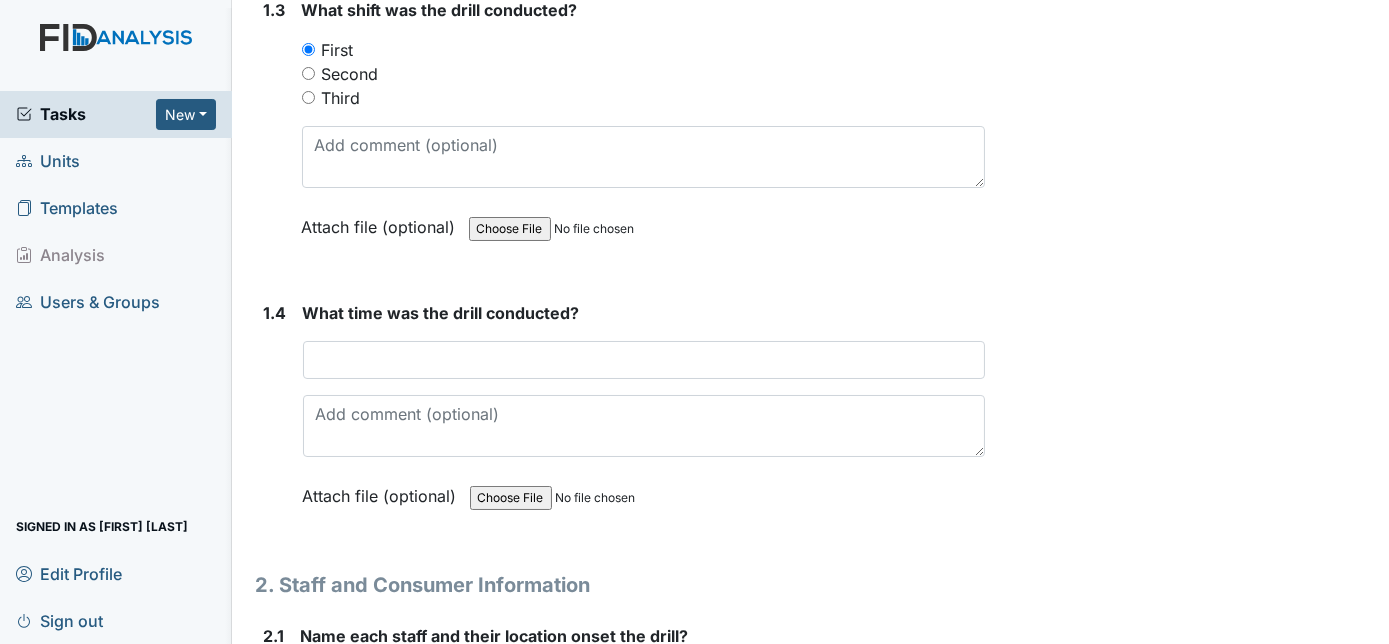 click on "1. Drill Information
1.1
What drill is being conducted?
You must select one of the below options.
[MONTH]- Bomb Threat
[MONTH]- Epidemic
[MONTH]-Tornado
[MONTH]- Missing Consumer
[MONTH]- Natrual Disaster
[MONTH]-Workplace Violence
[MONTH]- Wild Fire
[MONTH] - Fire Drill (2am-4am)
[MONTH] - Evacuation
[MONTH]- Medical Emergency
[MONTH]- Hazmat
[MONTH]- Utility Failure
Attach file (optional)
You can upload .pdf, .txt, .jpg, .jpeg, .png, .csv, .xls, or .doc files under 100MB.
1.2
What date was the drill conducted?
[YYYY]-[MM]-[DD]
Attach file (optional)
You can upload .pdf, .txt, .jpg, .jpeg, .png, .csv, .xls, or .doc files under 100MB.
1.3
What shift was the drill conducted?
You must select one of the below options.
First
Second
Third" at bounding box center (621, 971) 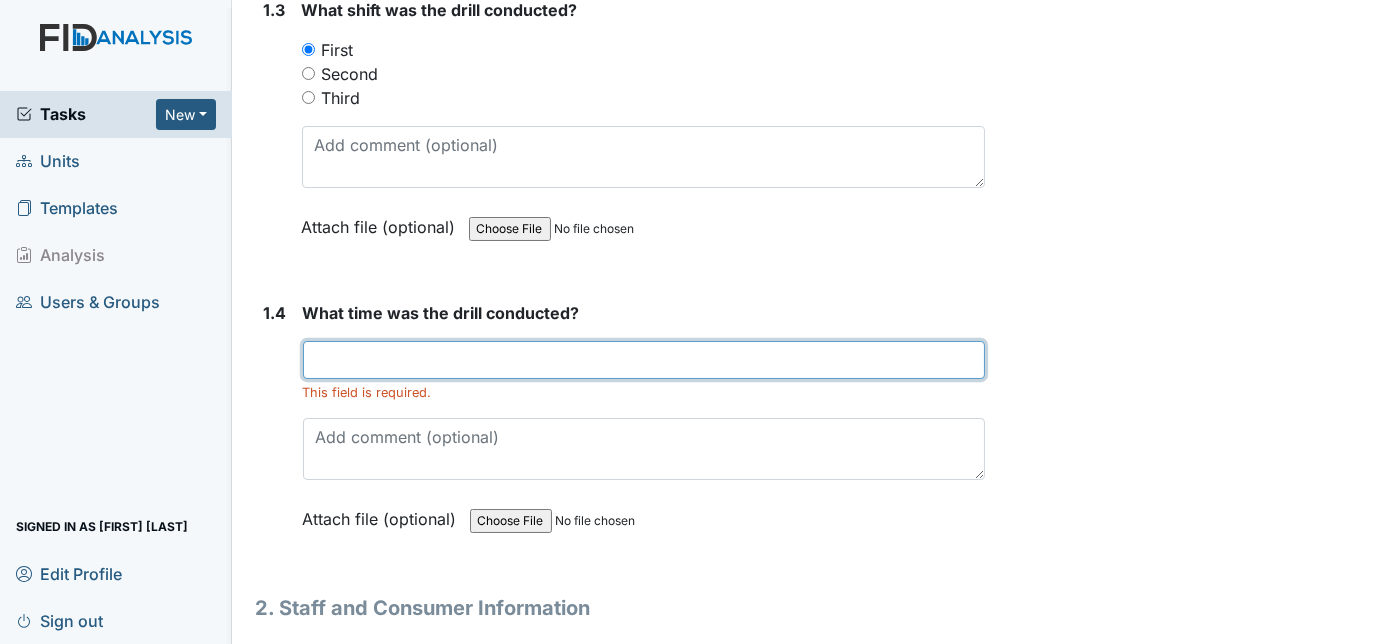 click at bounding box center [644, 360] 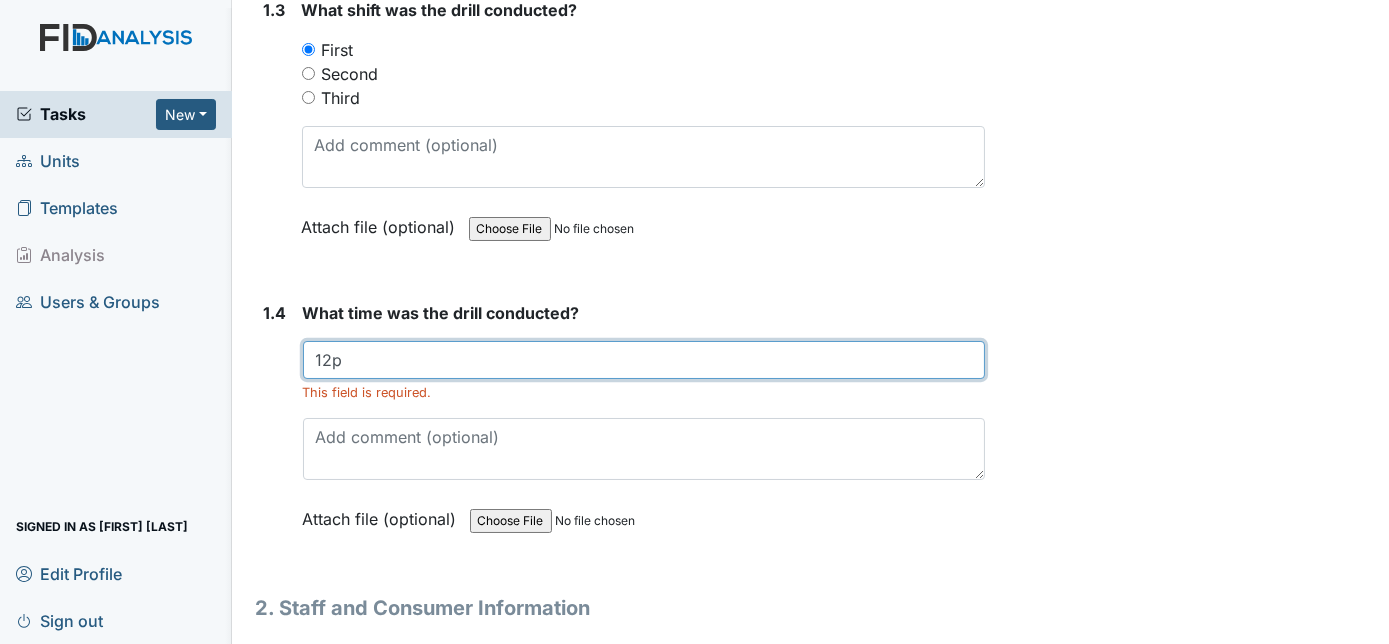 type on "12p" 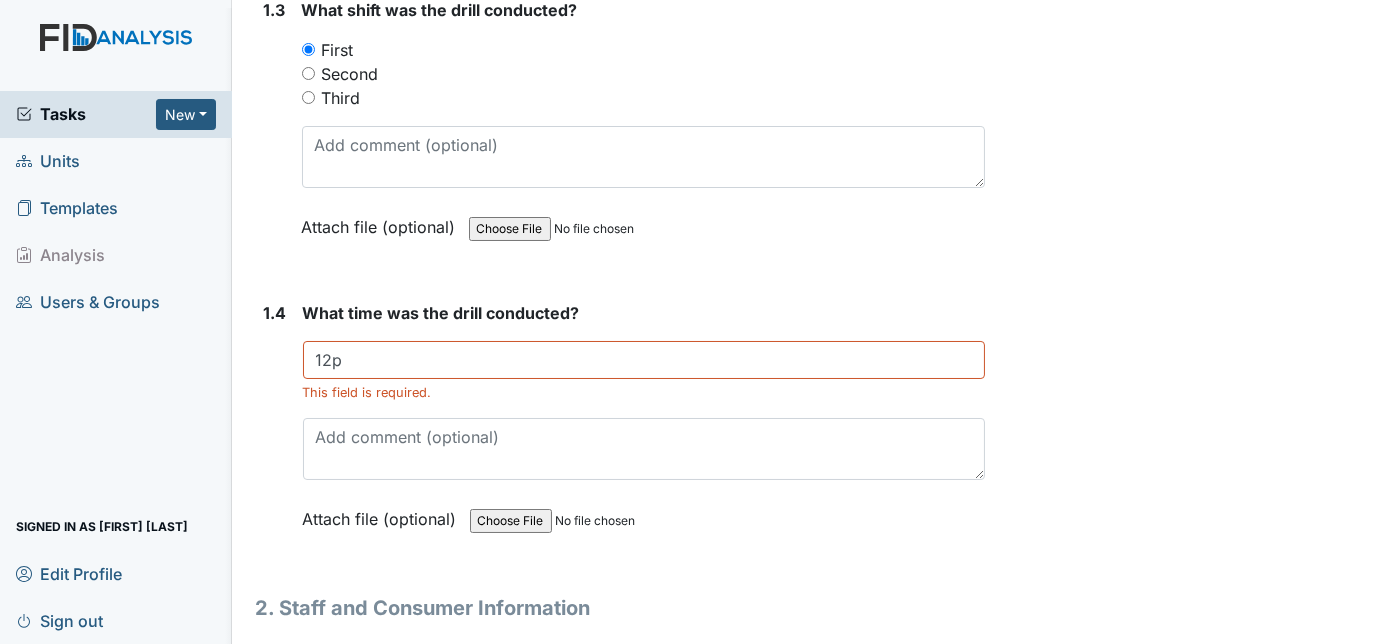 click on "Attach file (optional)
You can upload .pdf, .txt, .jpg, .jpeg, .png, .csv, .xls, or .doc files under 100MB." at bounding box center [644, 520] 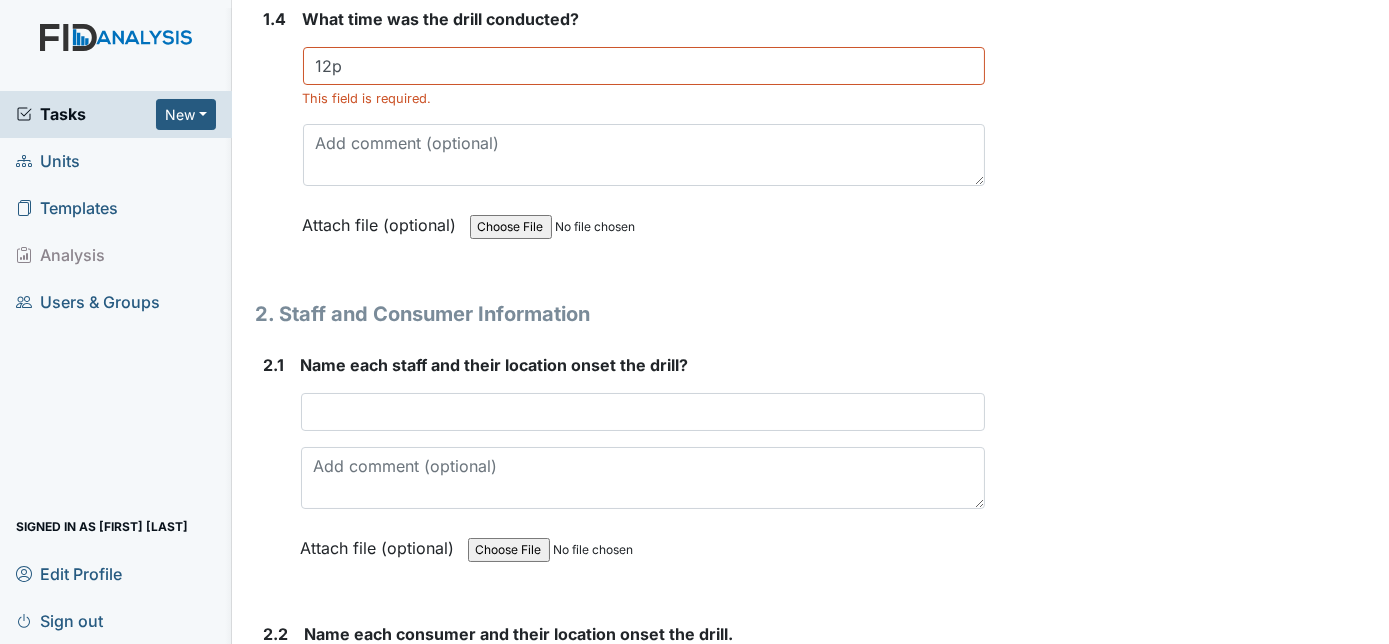 scroll, scrollTop: 1490, scrollLeft: 0, axis: vertical 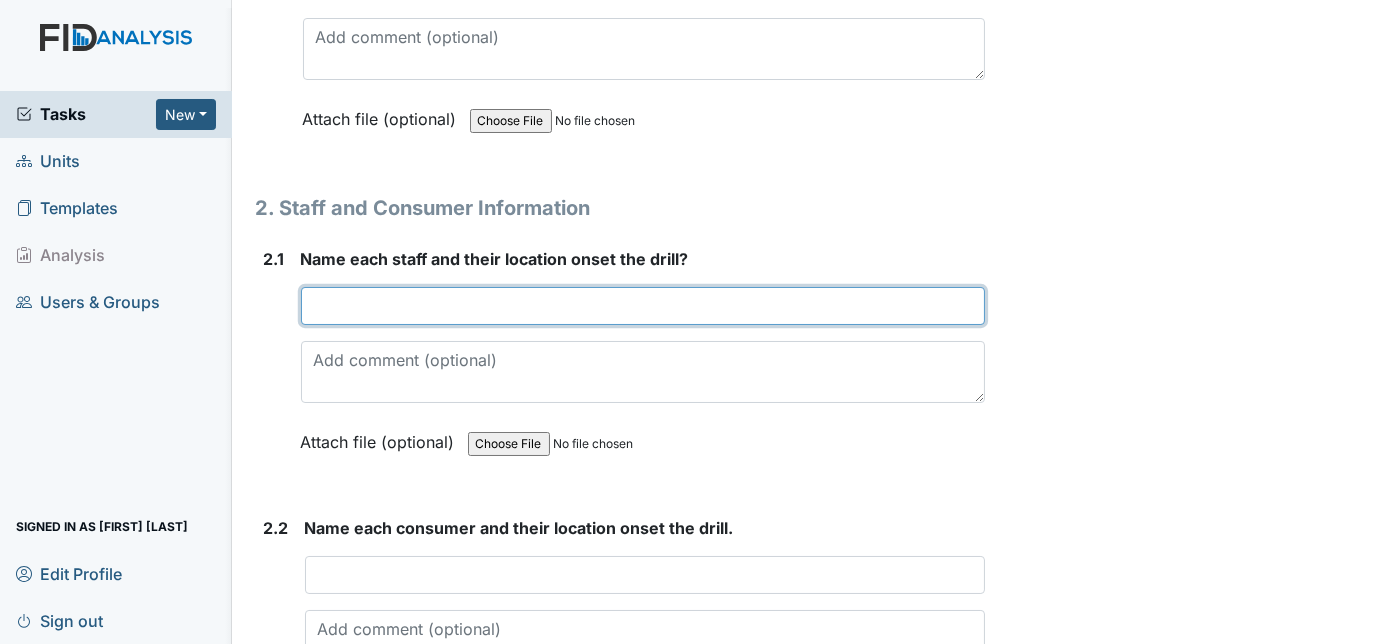 click at bounding box center [643, 306] 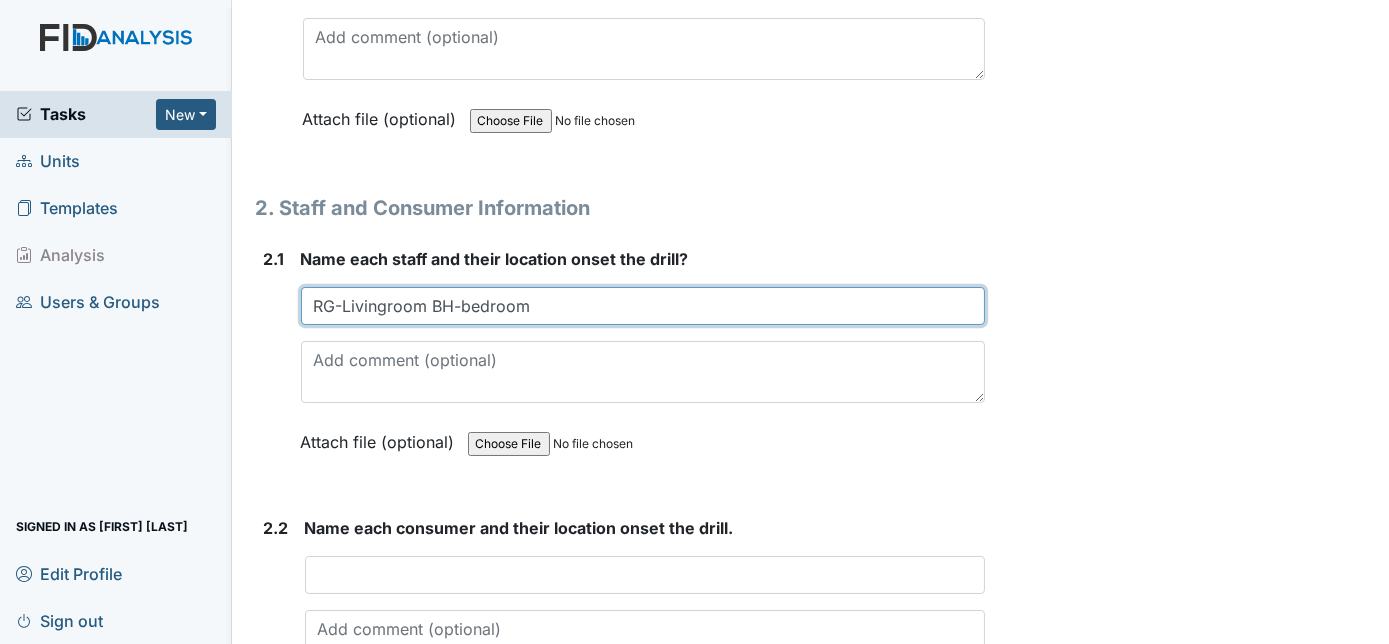 type on "RG-Livingroom BH-bedroom" 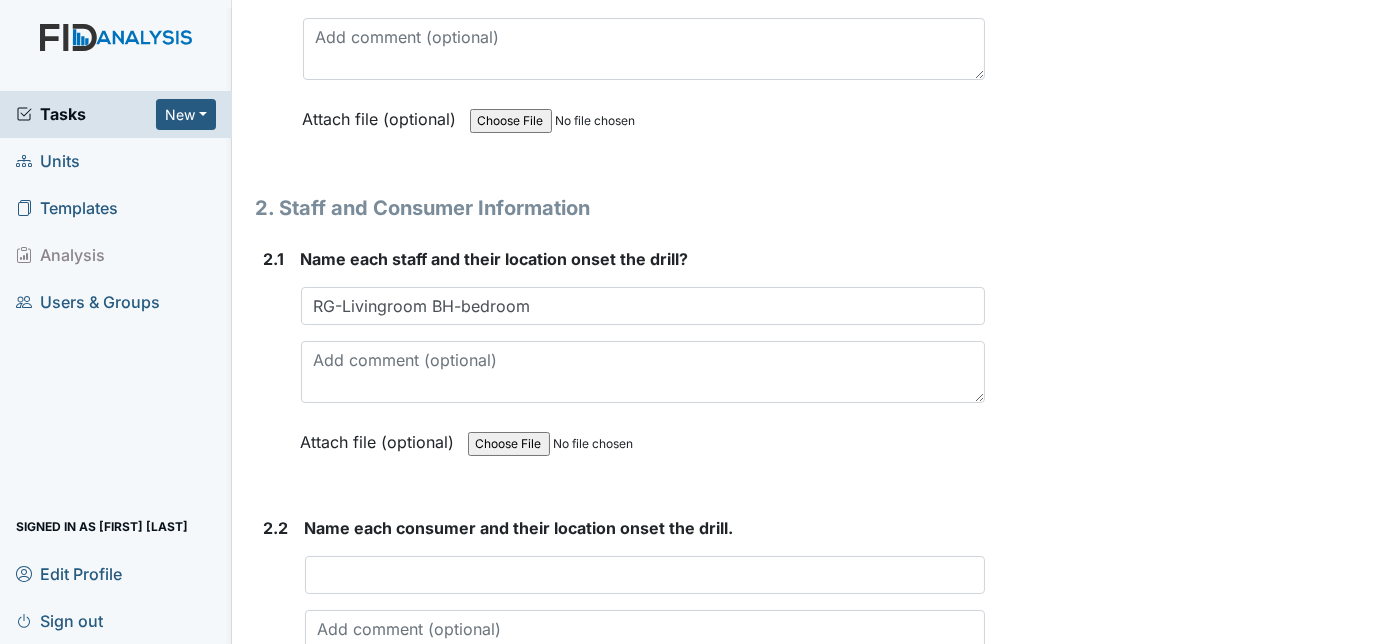 click at bounding box center [604, 444] 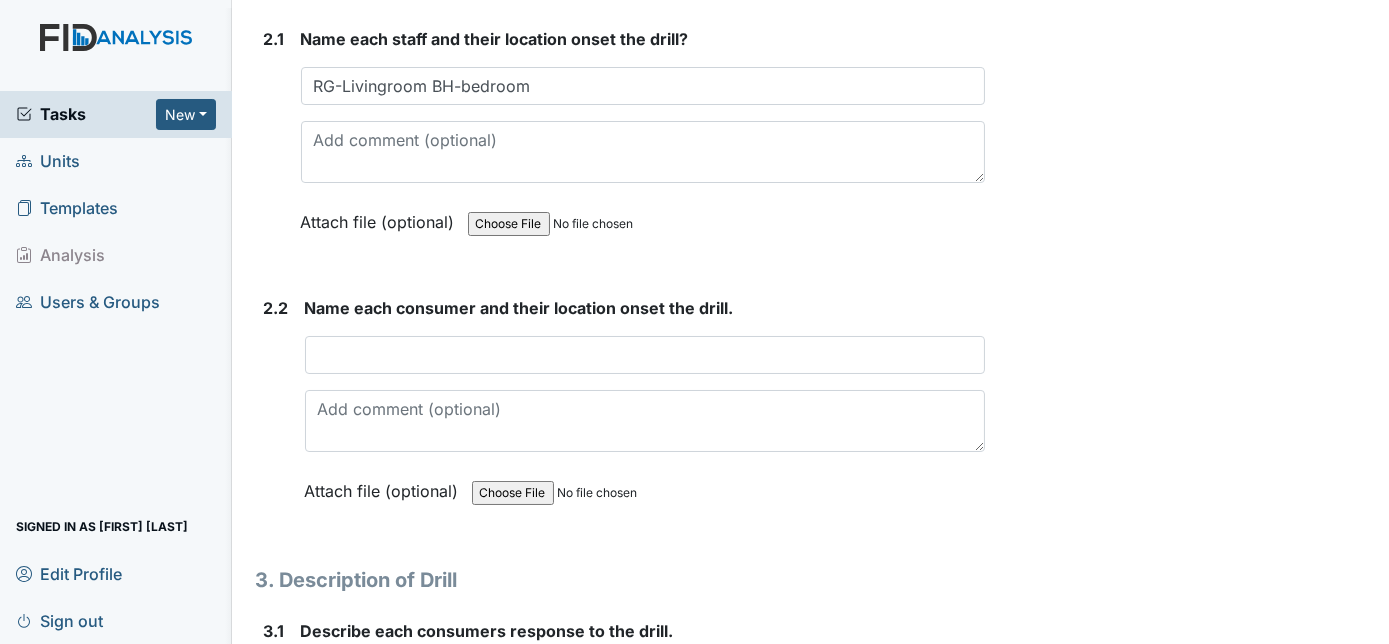 scroll, scrollTop: 1745, scrollLeft: 0, axis: vertical 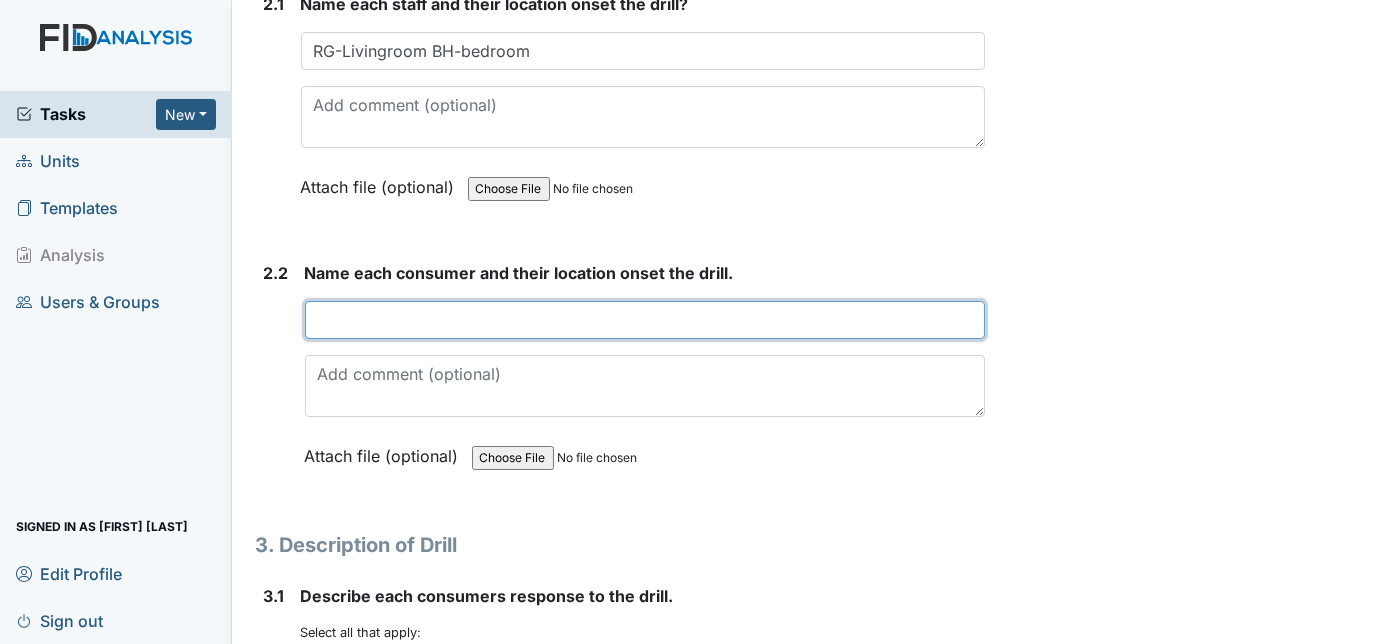 click at bounding box center [645, 320] 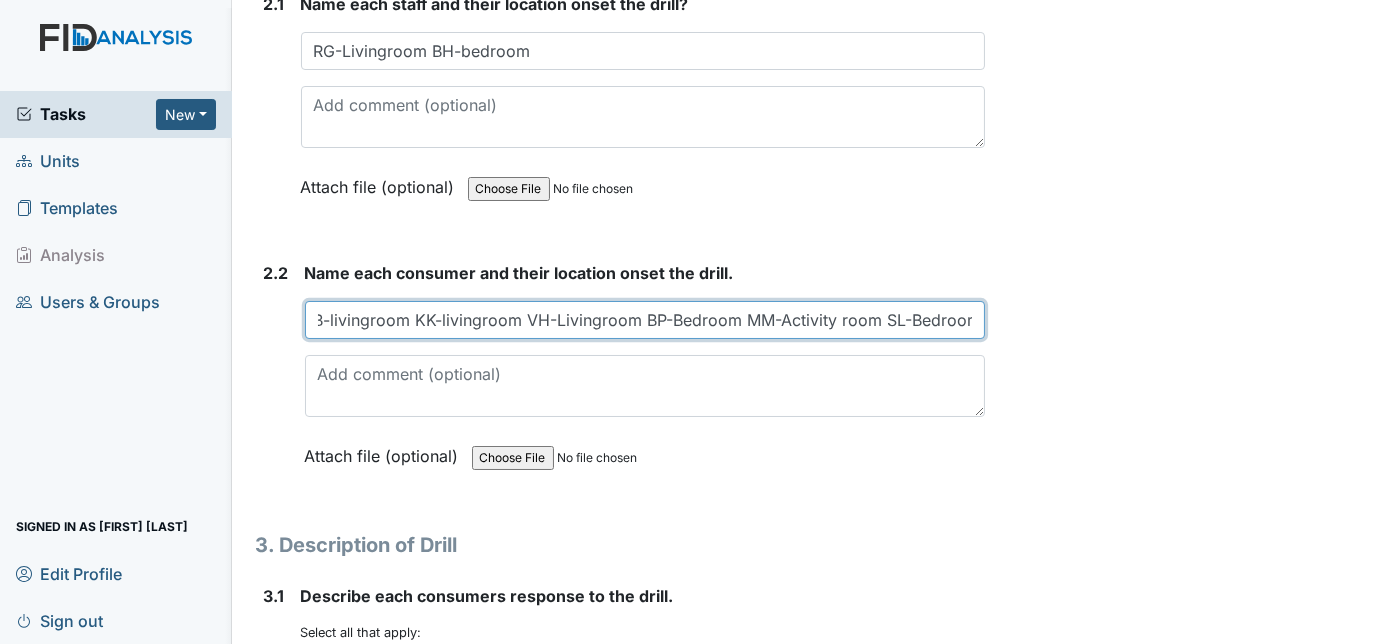 scroll, scrollTop: 0, scrollLeft: 30, axis: horizontal 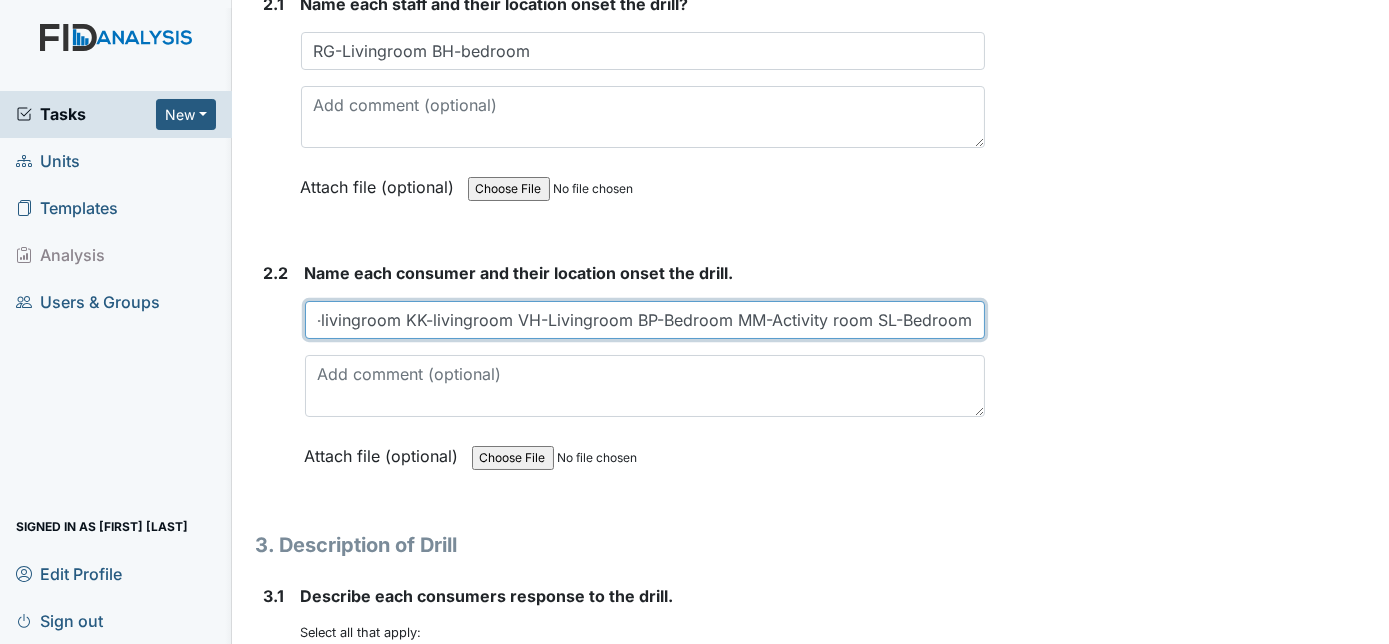 type on "DB-livingroom KK-livingroom VH-Livingroom BP-Bedroom MM-Activity room SL-Bedroom" 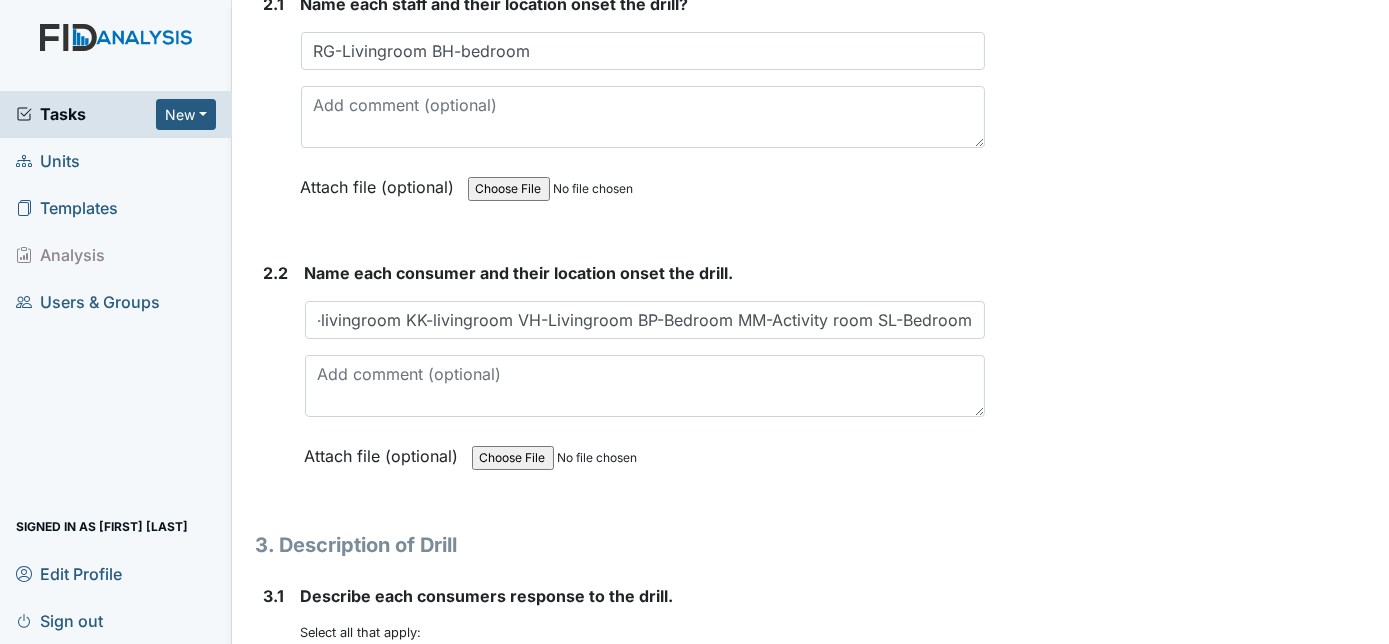 scroll, scrollTop: 0, scrollLeft: 0, axis: both 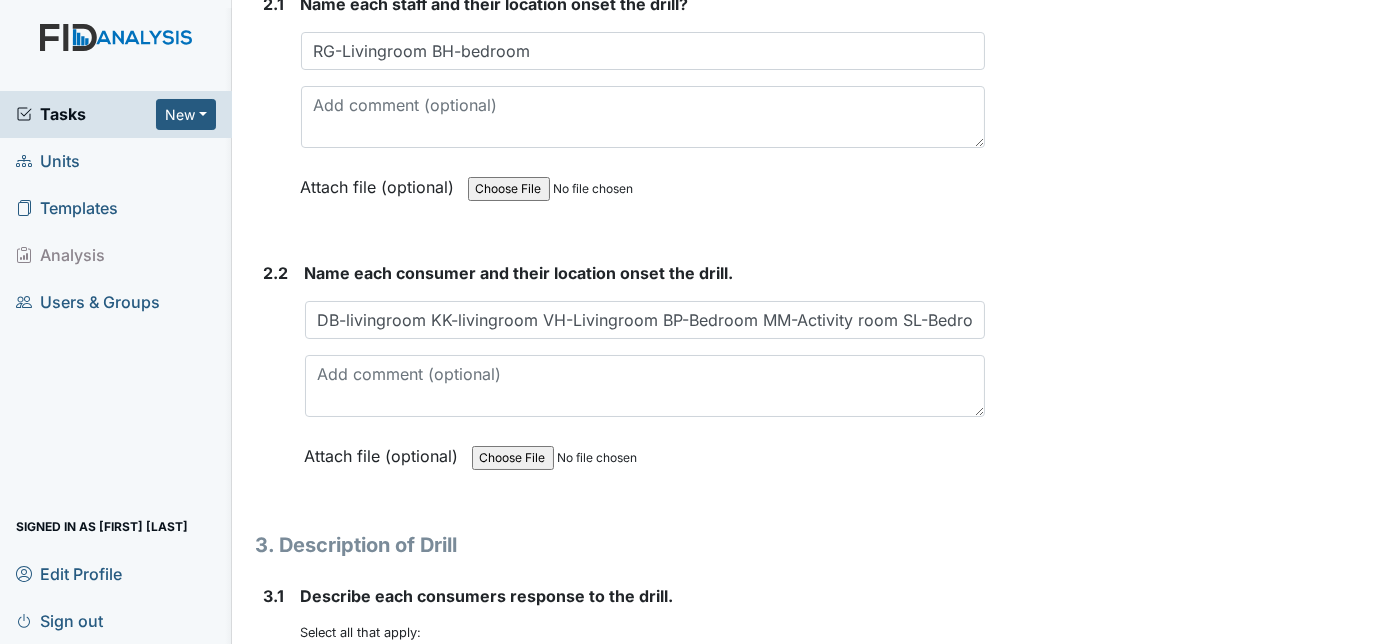 click on "Archive Task
×
Are you sure you want to archive this task? It will appear as incomplete on reports.
Archive
Delete Task
×
Are you sure you want to delete this task?
Delete
Save
[FIRST] [LAST] assigned on [MONTH] [DD], [YYYY]." at bounding box center [1190, 213] 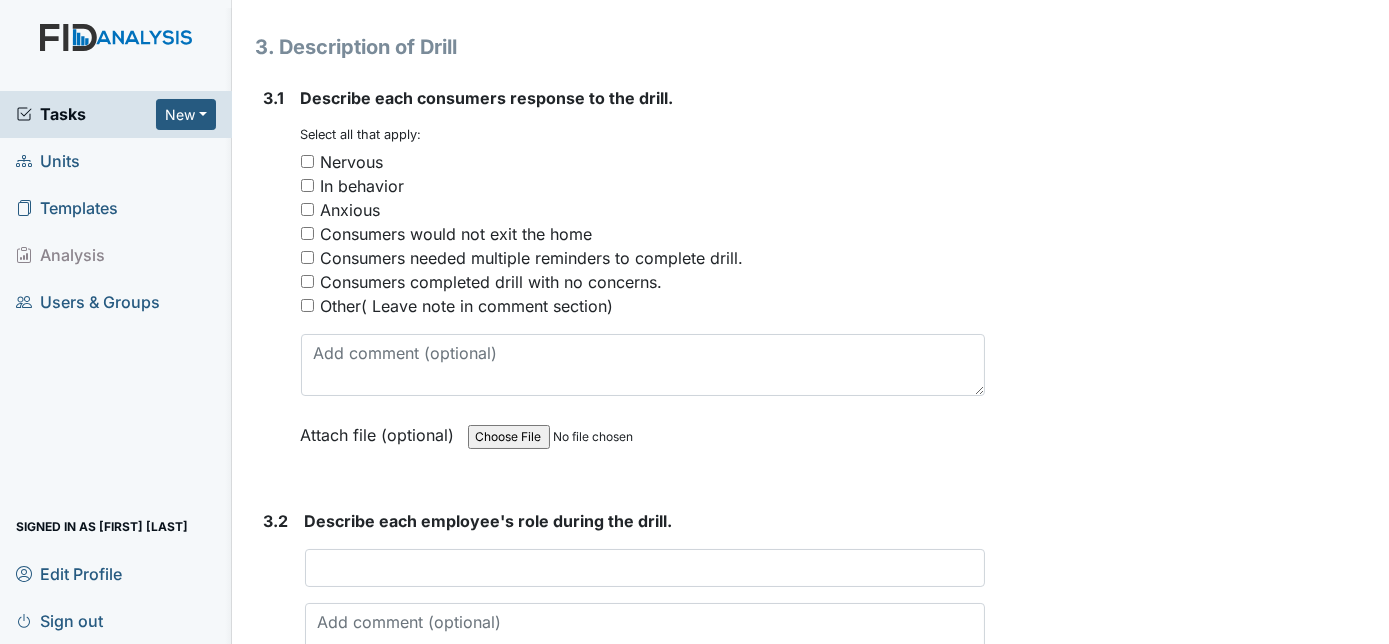 scroll, scrollTop: 2254, scrollLeft: 0, axis: vertical 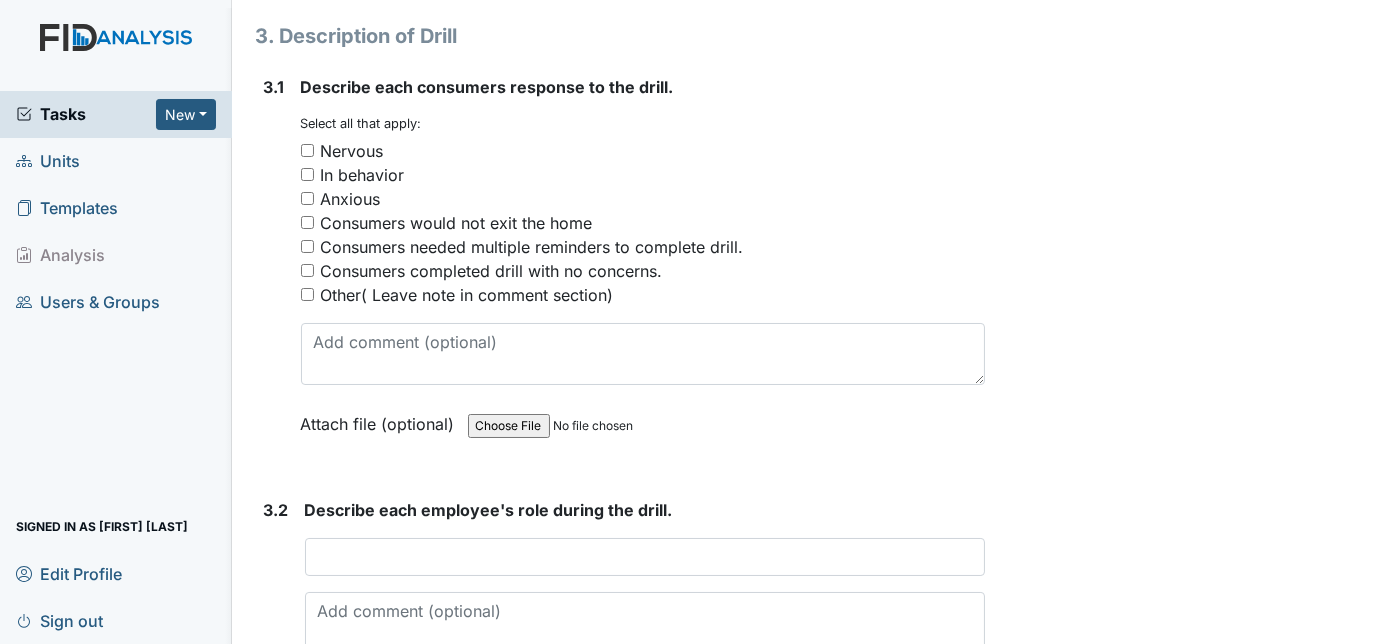 click on "Units" at bounding box center (48, 161) 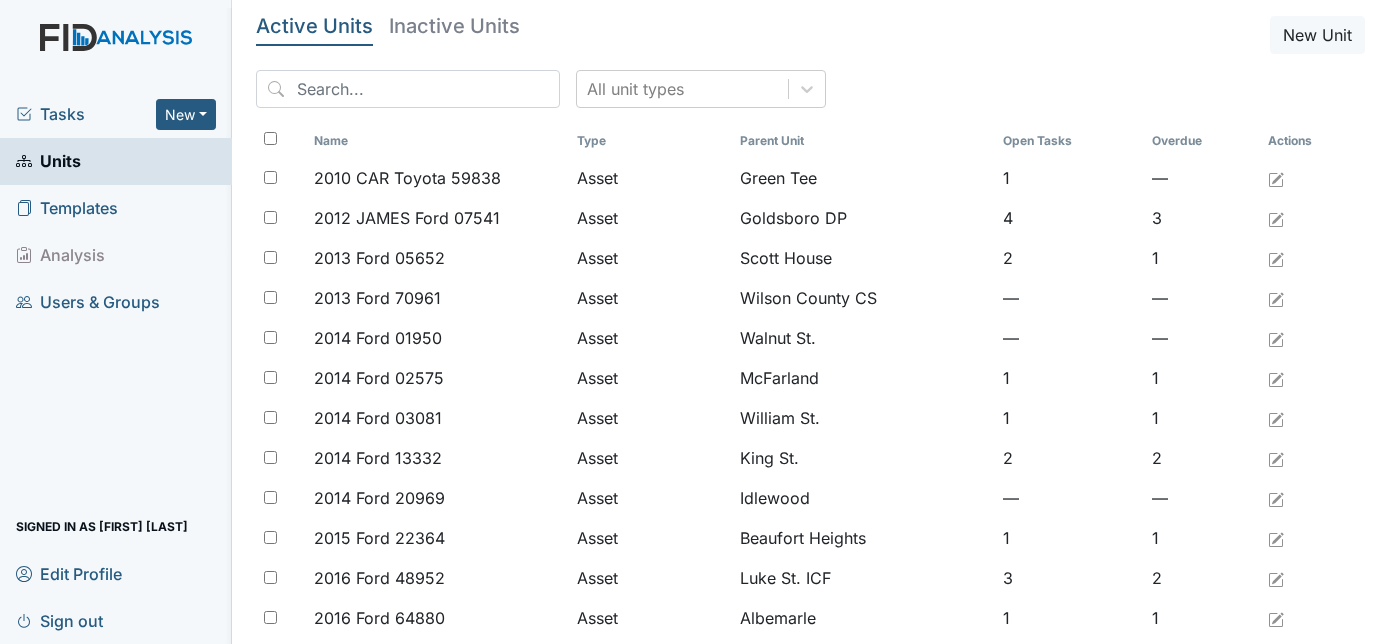 scroll, scrollTop: 0, scrollLeft: 0, axis: both 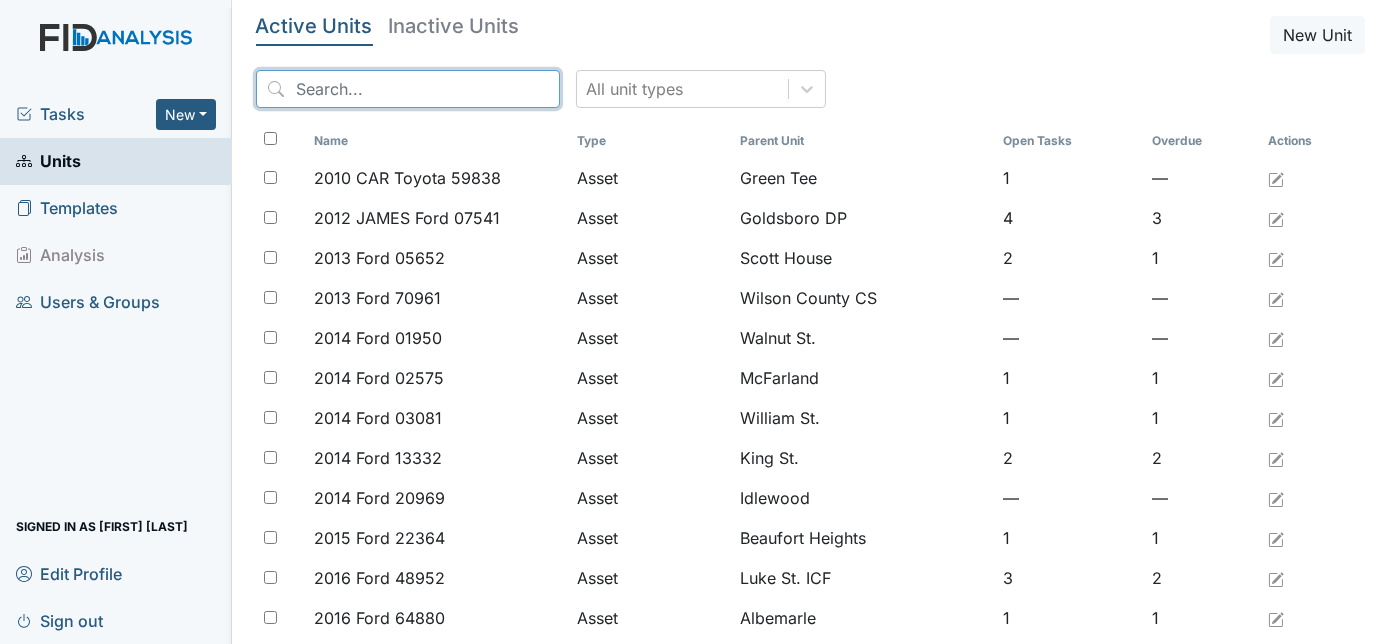 click at bounding box center (408, 89) 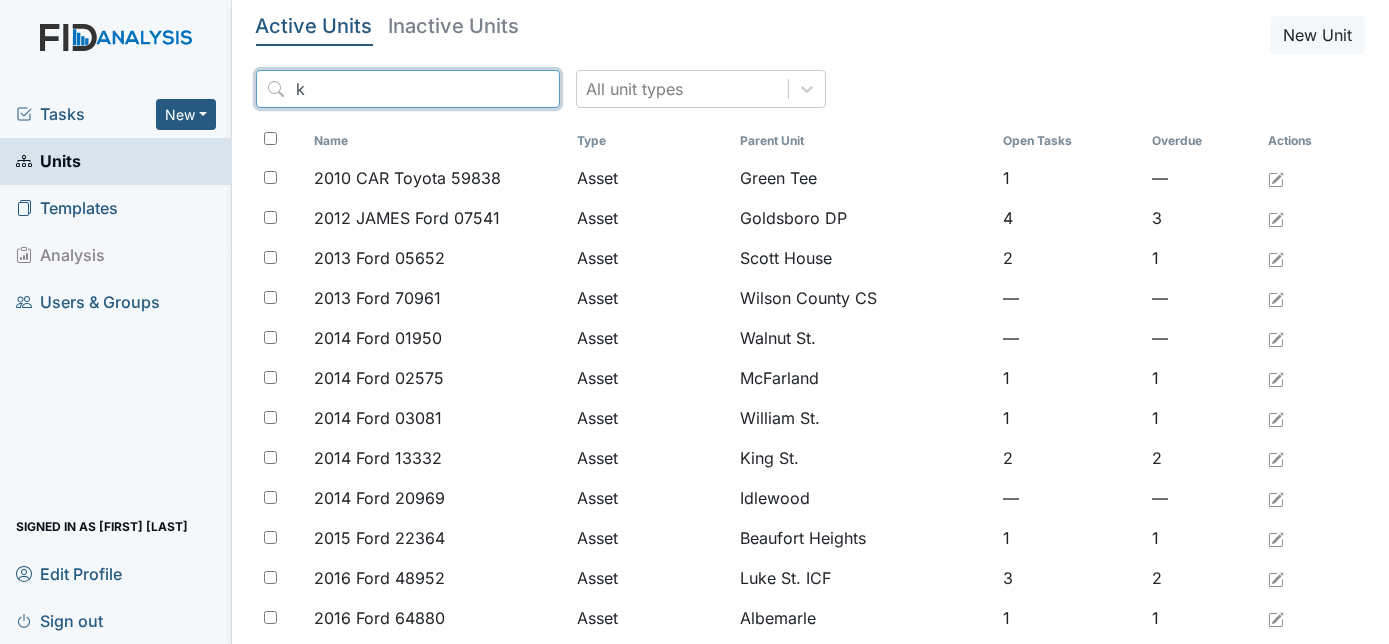 type on "k" 